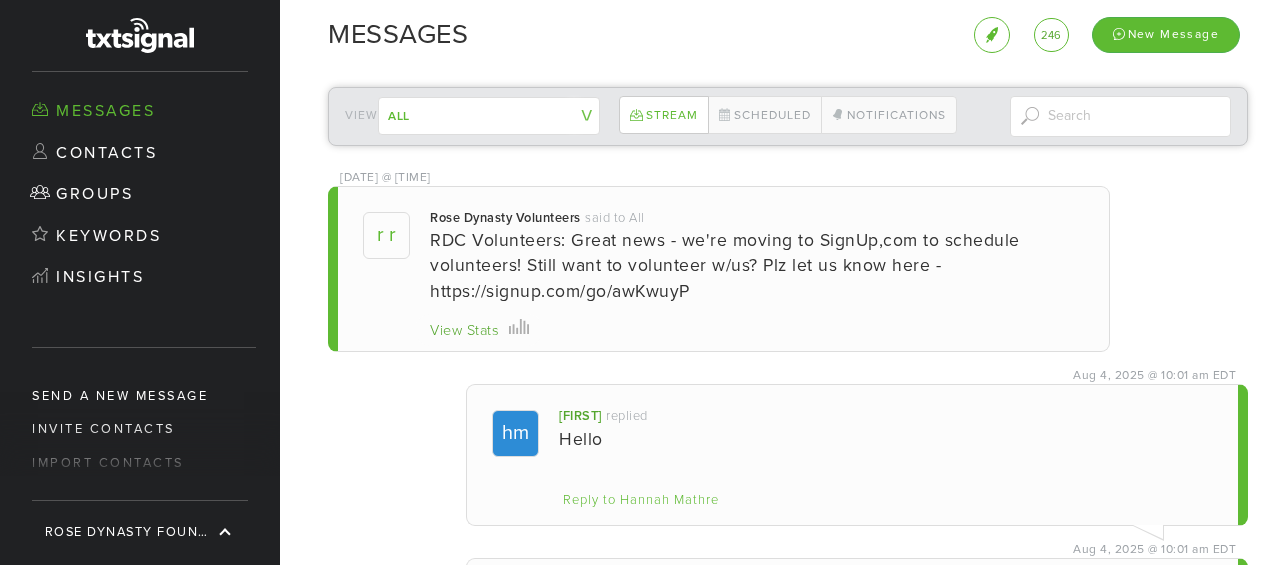 scroll, scrollTop: 0, scrollLeft: 0, axis: both 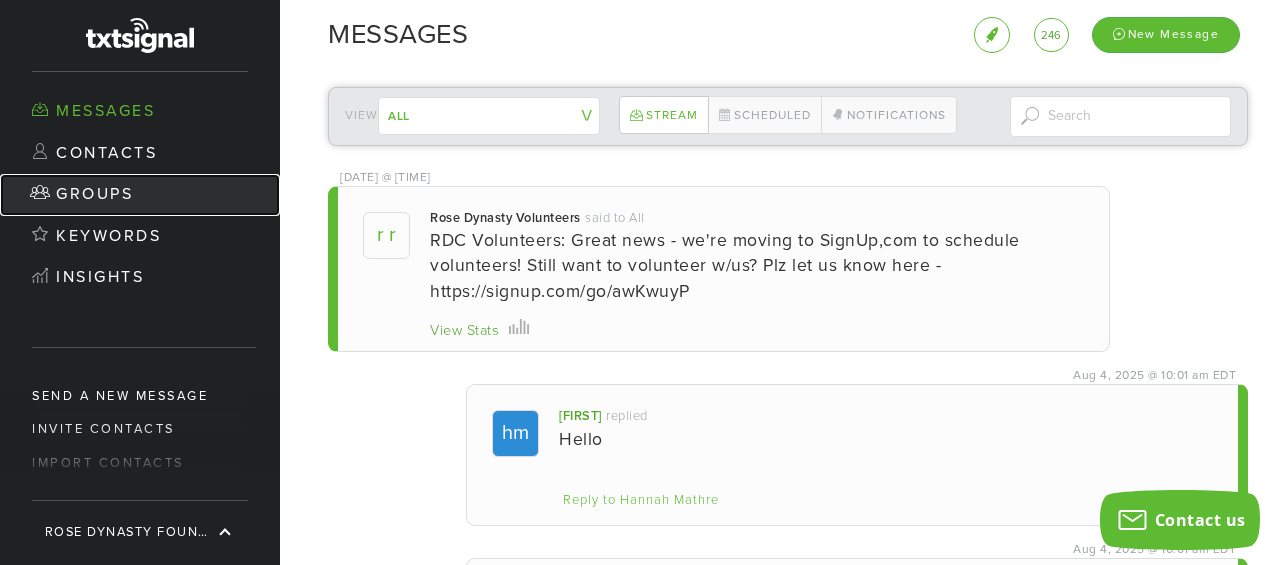 click on "Groups" at bounding box center [140, 195] 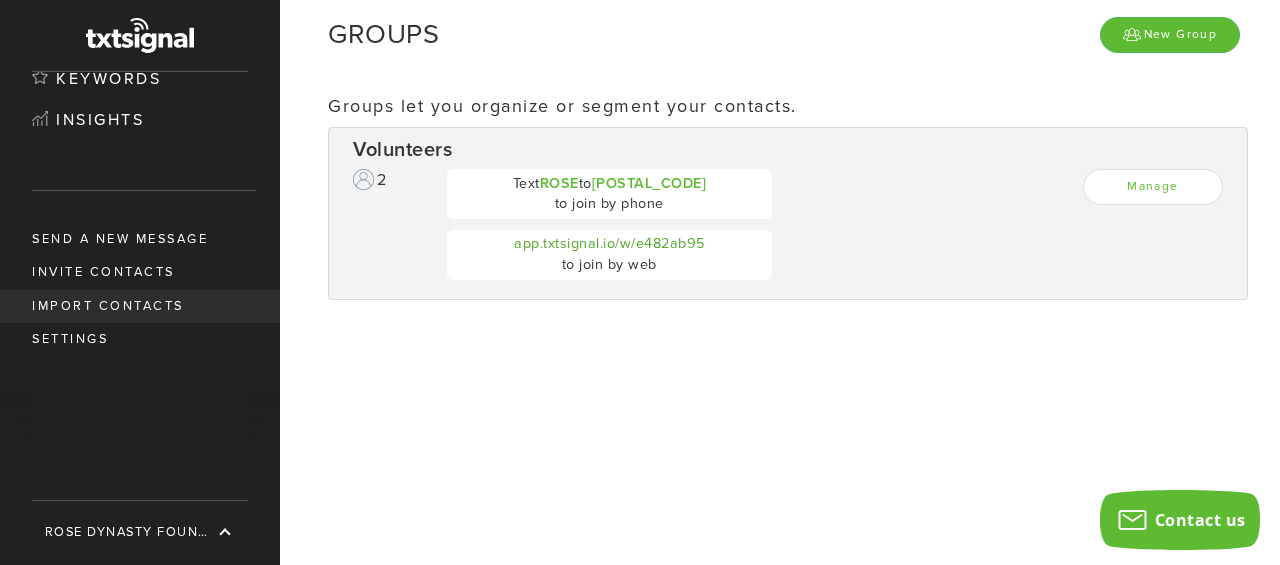 scroll, scrollTop: 0, scrollLeft: 0, axis: both 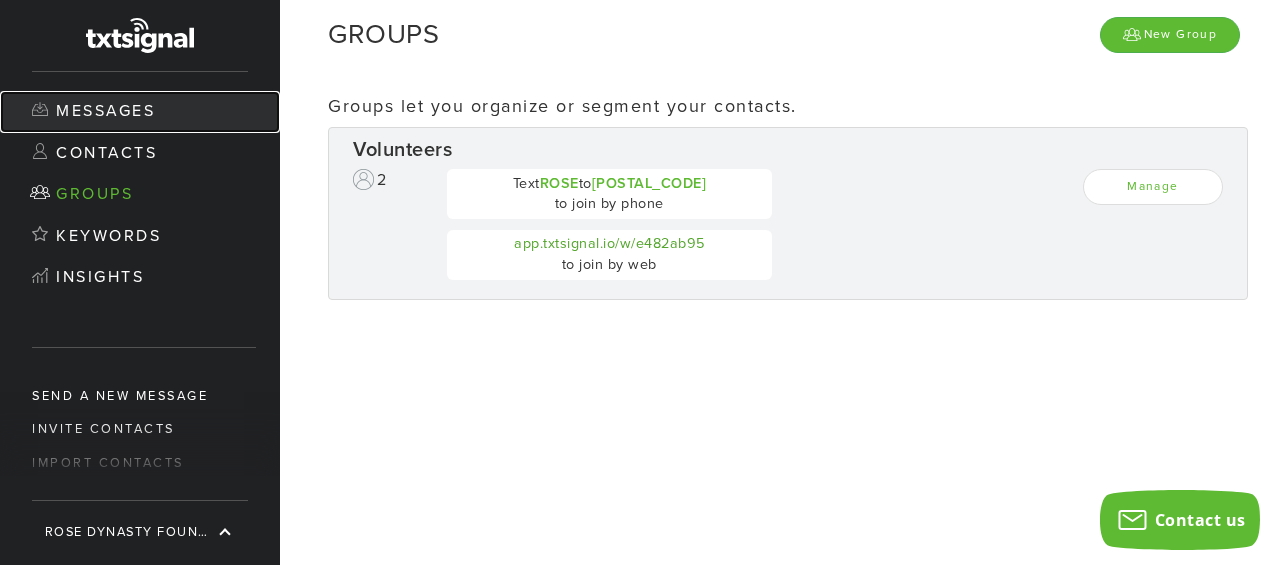 click on "Messages" at bounding box center [140, 112] 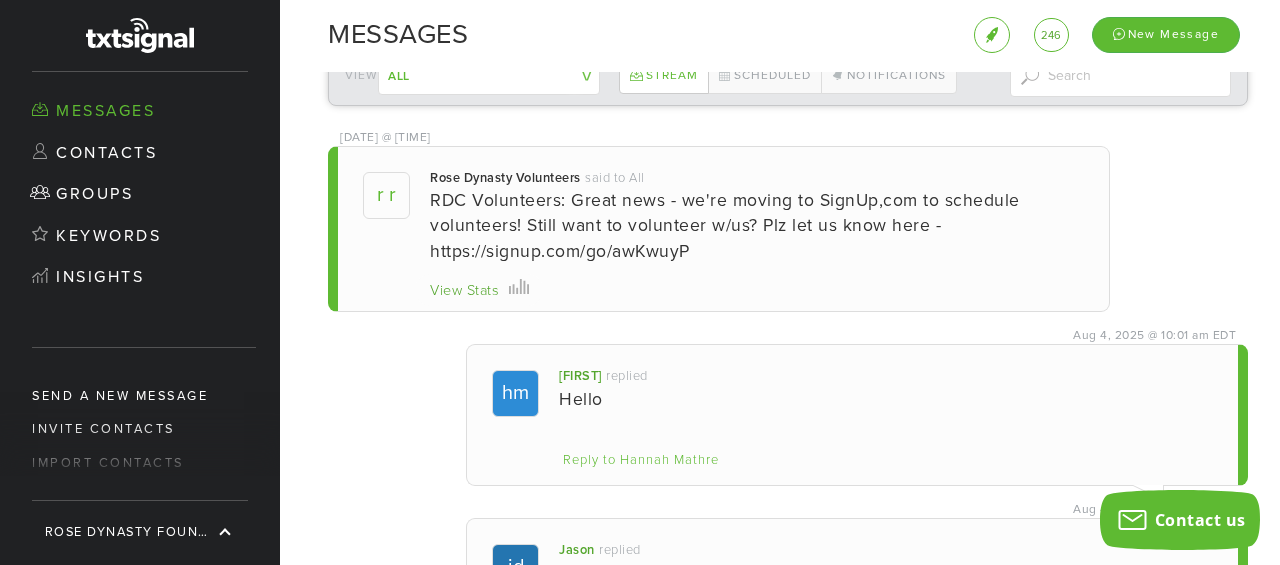 scroll, scrollTop: 42, scrollLeft: 0, axis: vertical 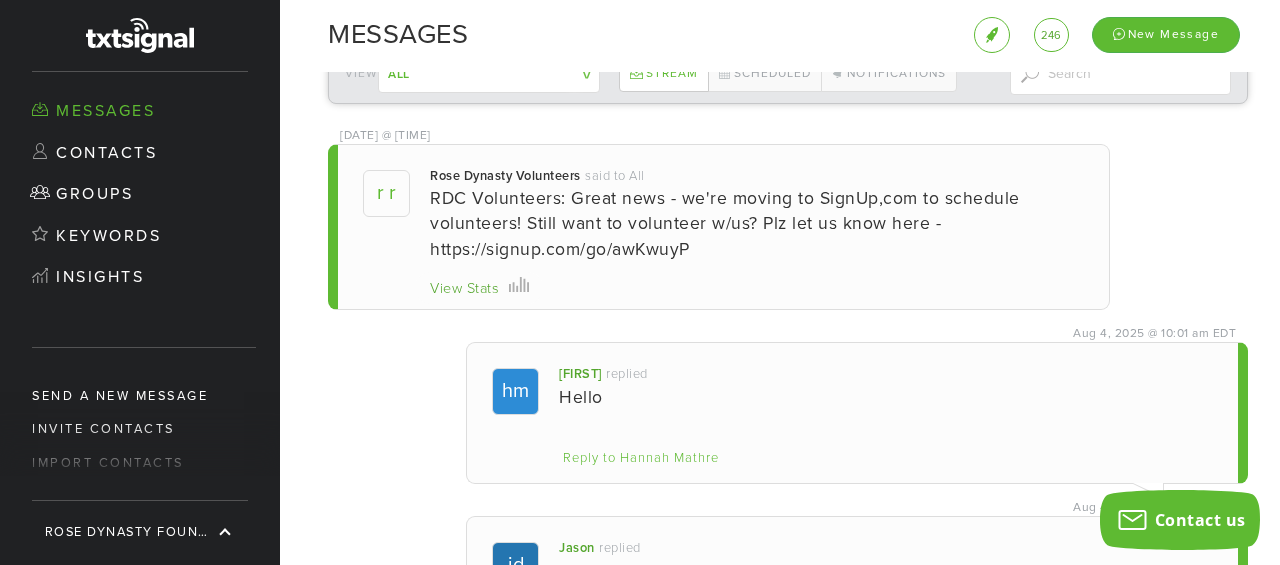 click on "View Stats" at bounding box center (464, 289) 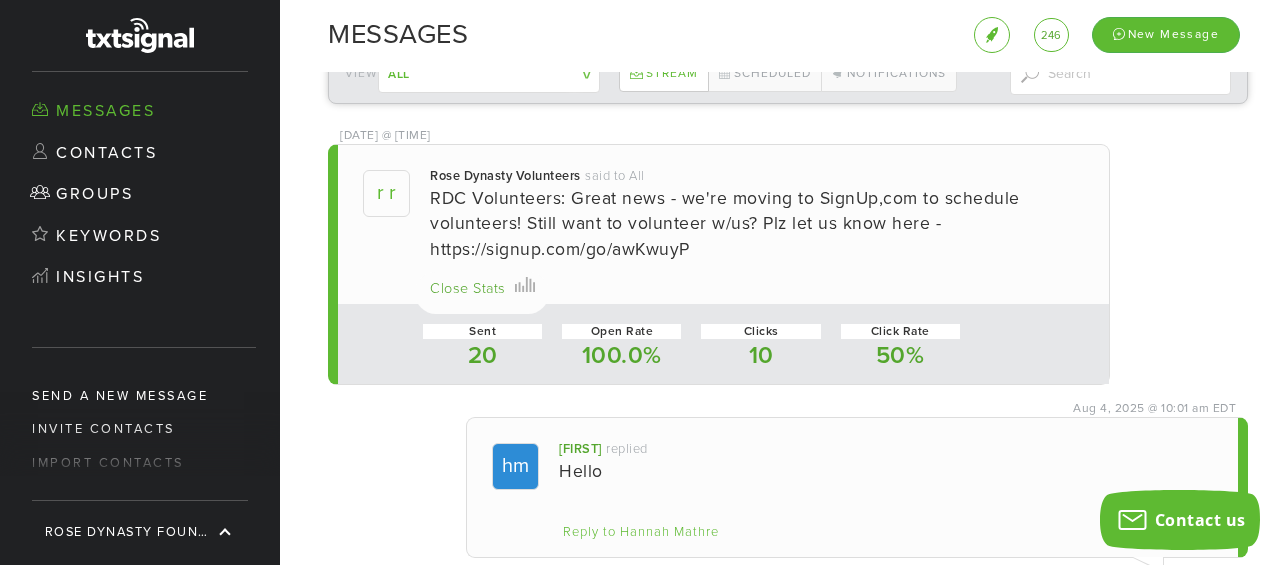 click on "Close Stats" at bounding box center [468, 289] 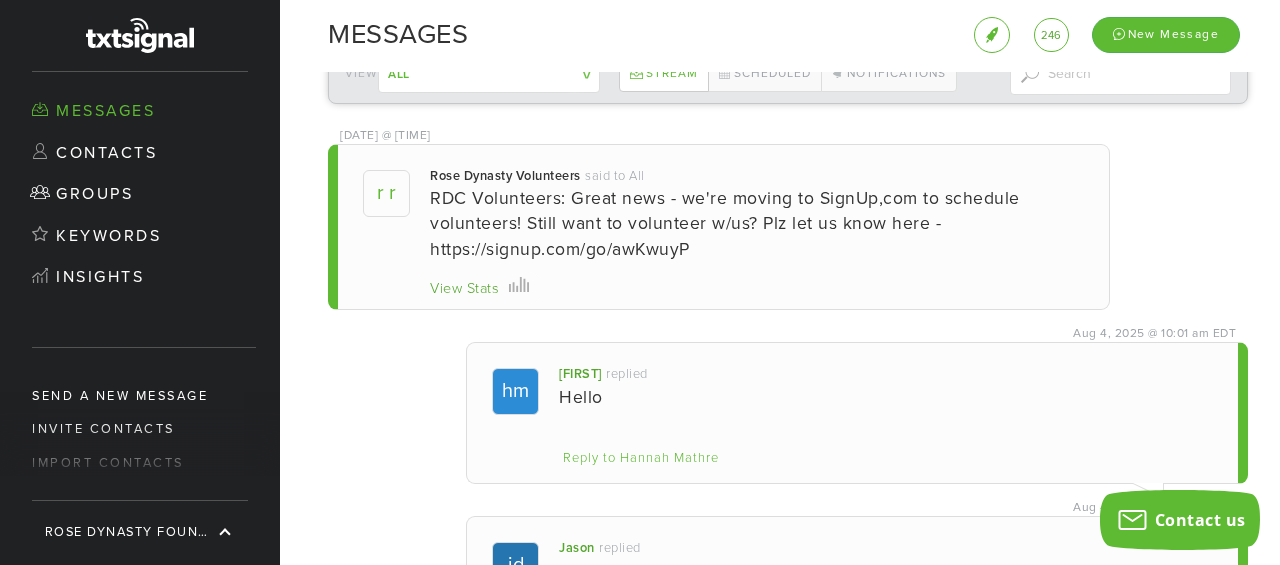 scroll, scrollTop: 0, scrollLeft: 0, axis: both 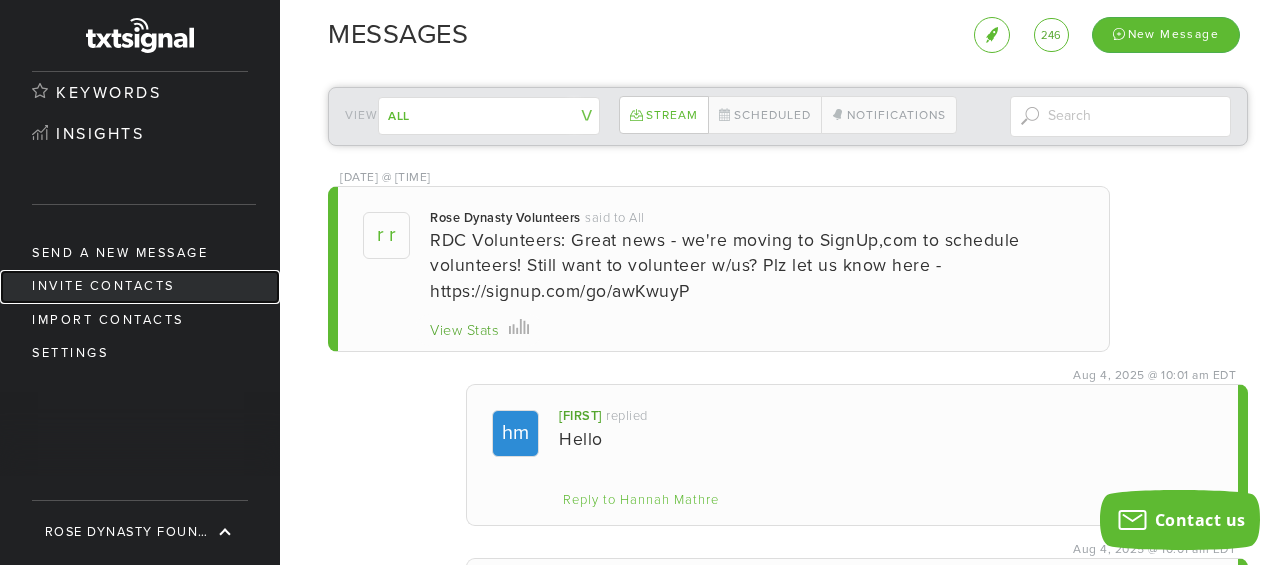 click on "Invite Contacts" at bounding box center [140, 286] 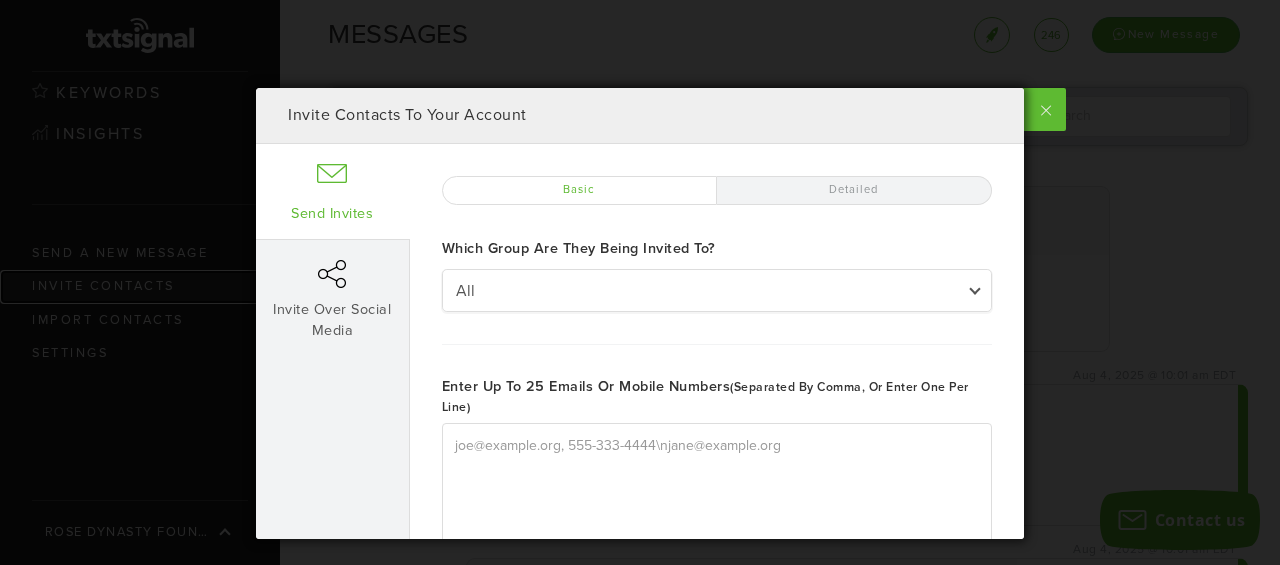type on "[EMAIL], [PHONE]
[EMAIL]" 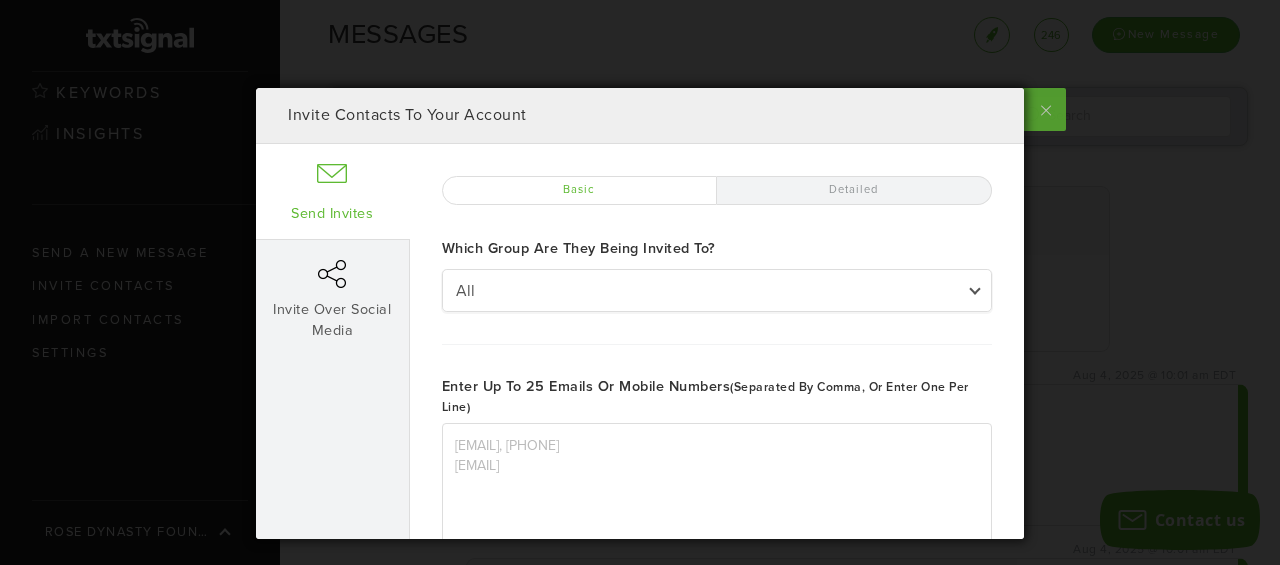 click at bounding box center [1043, 109] 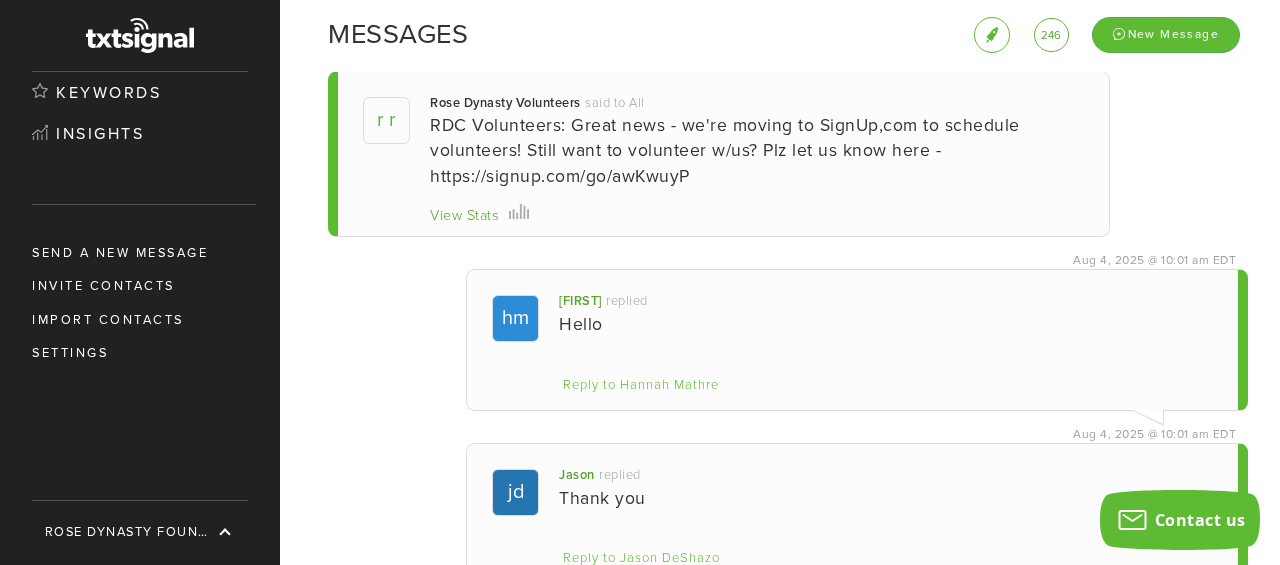 scroll, scrollTop: 0, scrollLeft: 0, axis: both 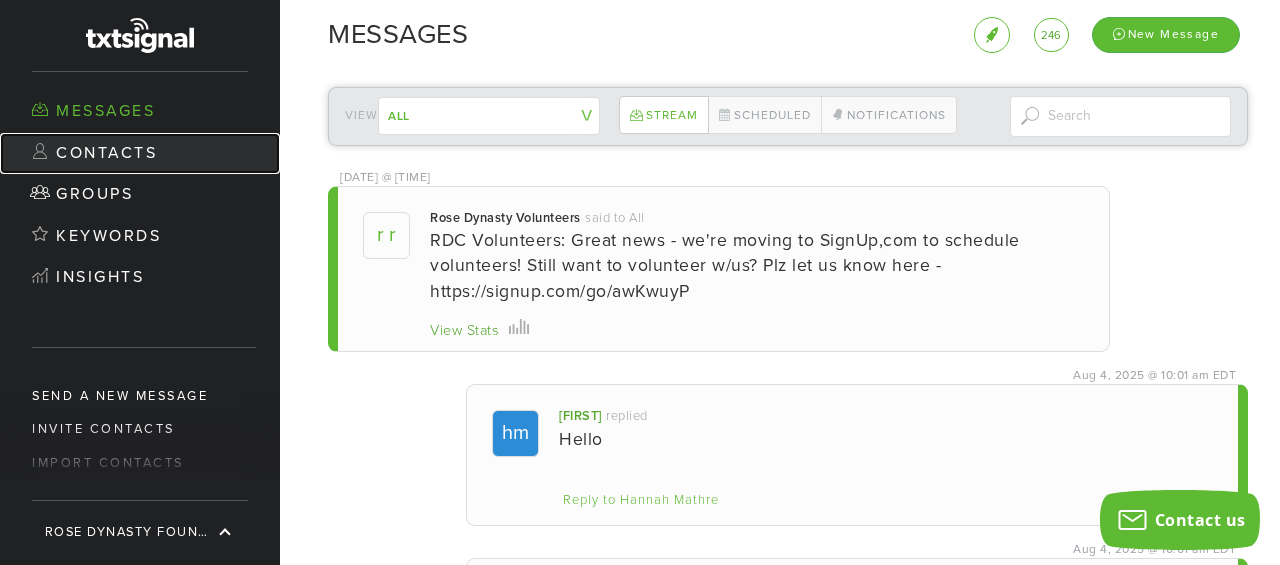 click on "Contacts" at bounding box center [140, 154] 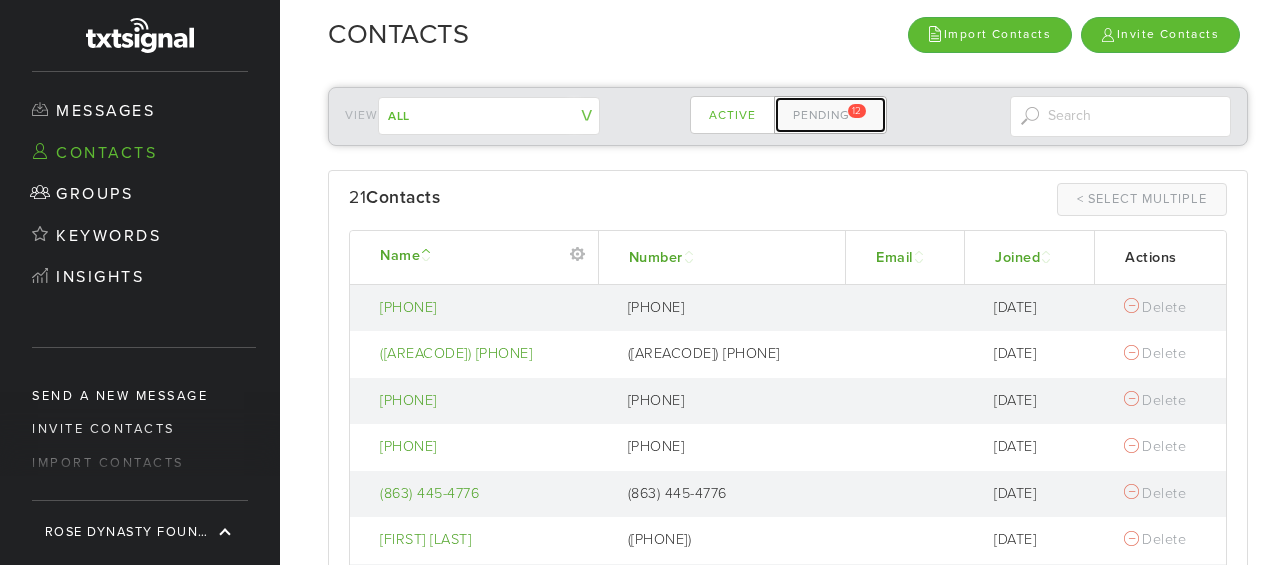 click on "Pending
12" at bounding box center [830, 115] 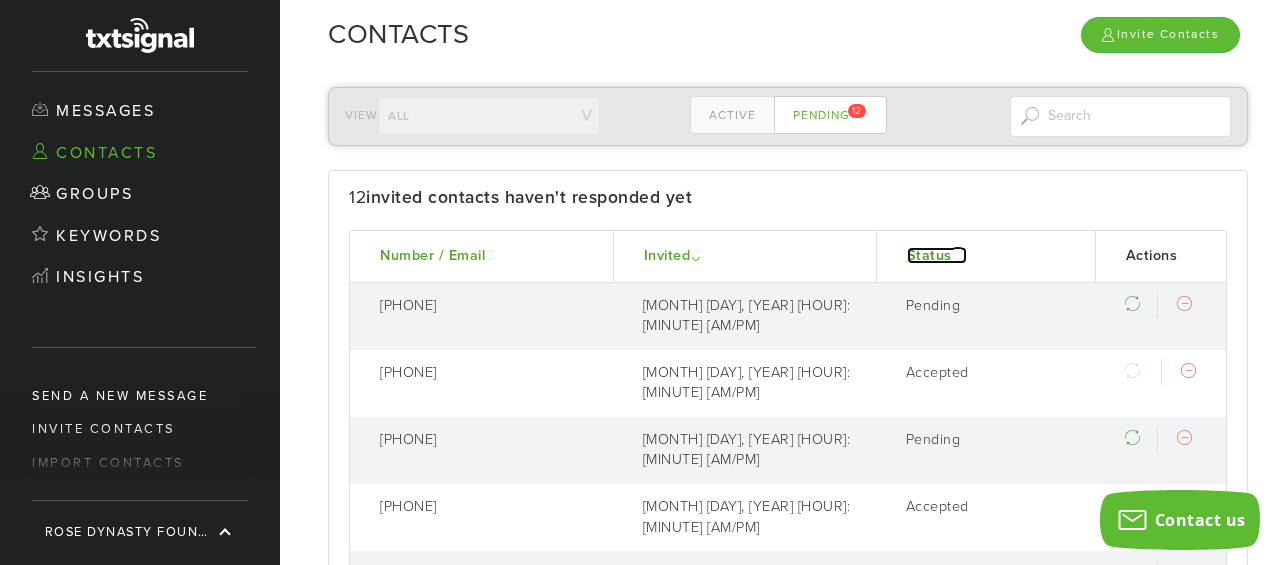 click on "Status" at bounding box center (937, 255) 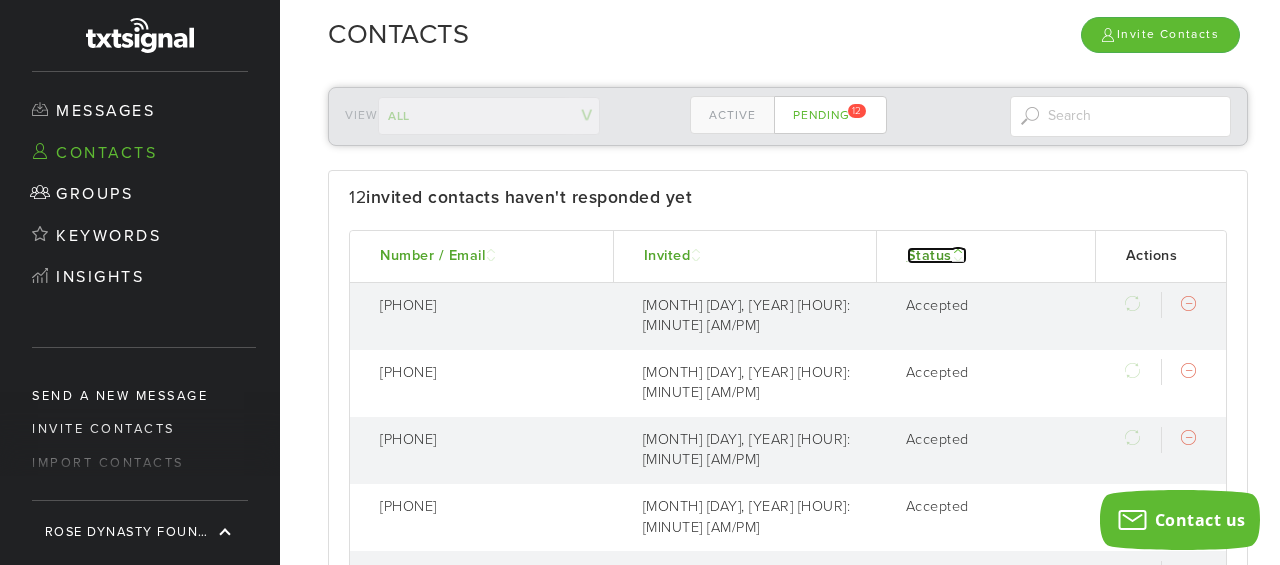 click on "Status" at bounding box center [937, 255] 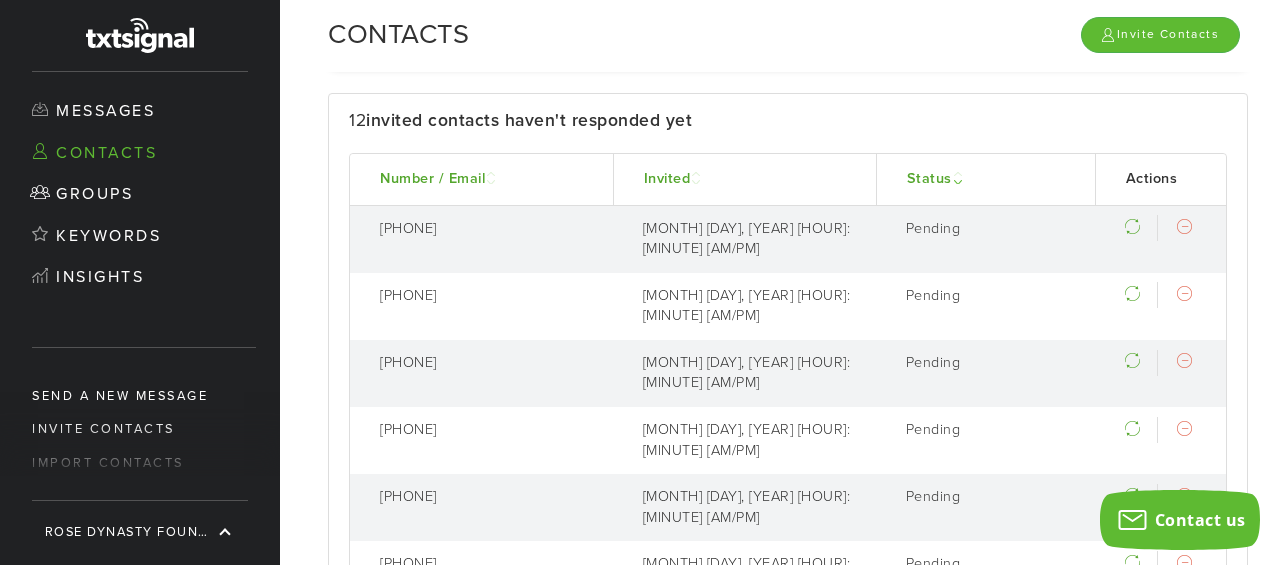 scroll, scrollTop: 0, scrollLeft: 0, axis: both 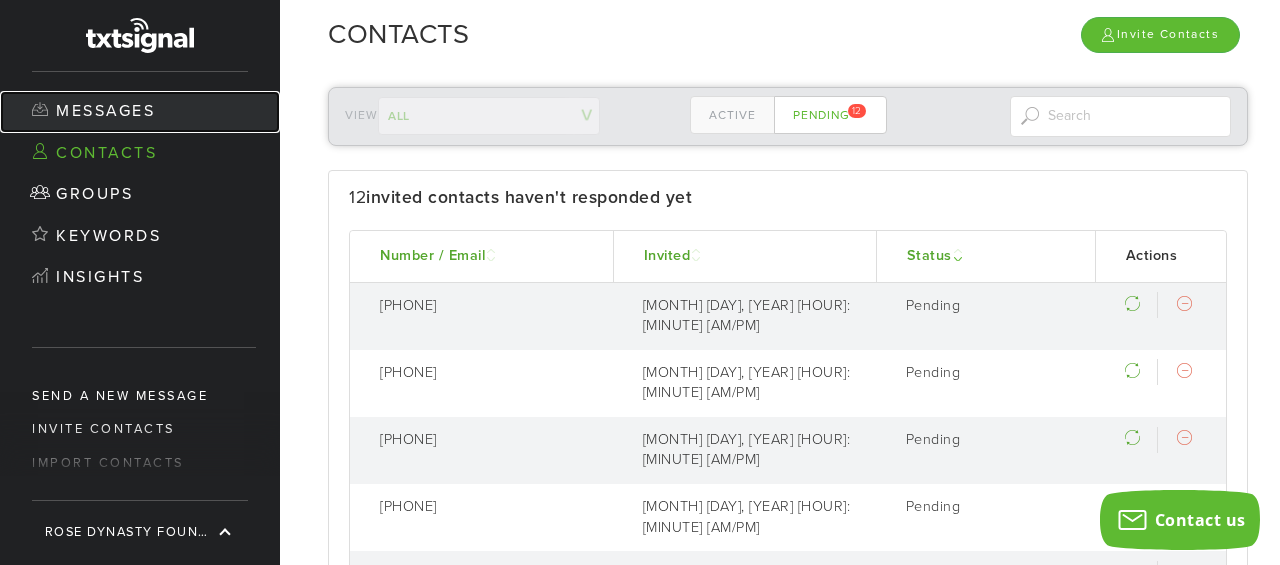 click on "Messages" at bounding box center [140, 112] 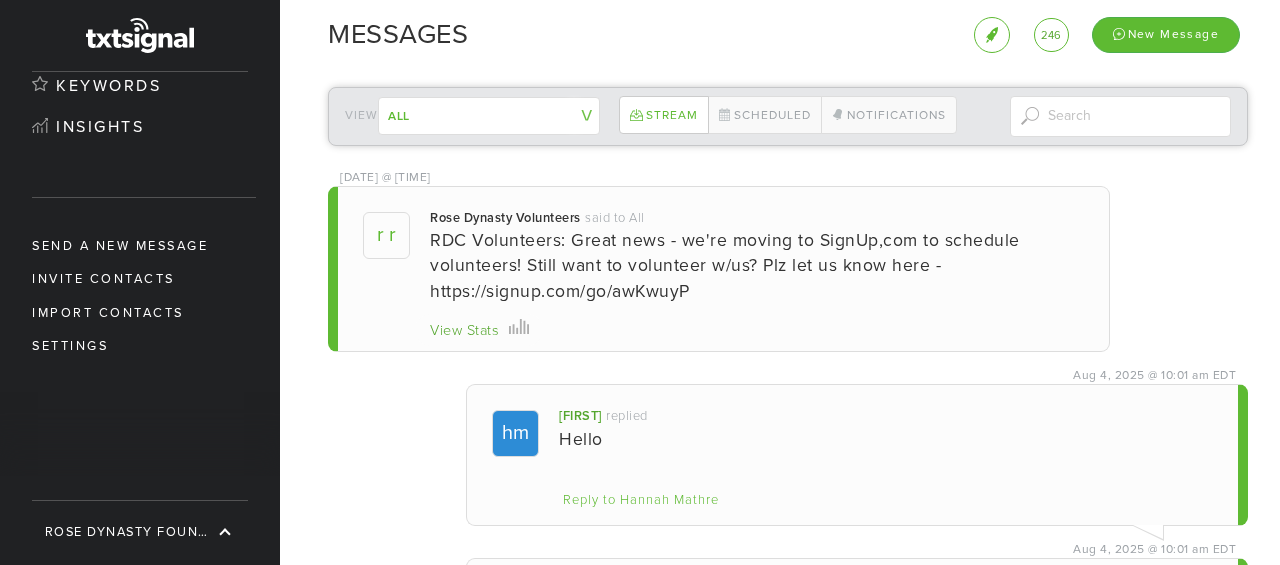 scroll, scrollTop: 220, scrollLeft: 0, axis: vertical 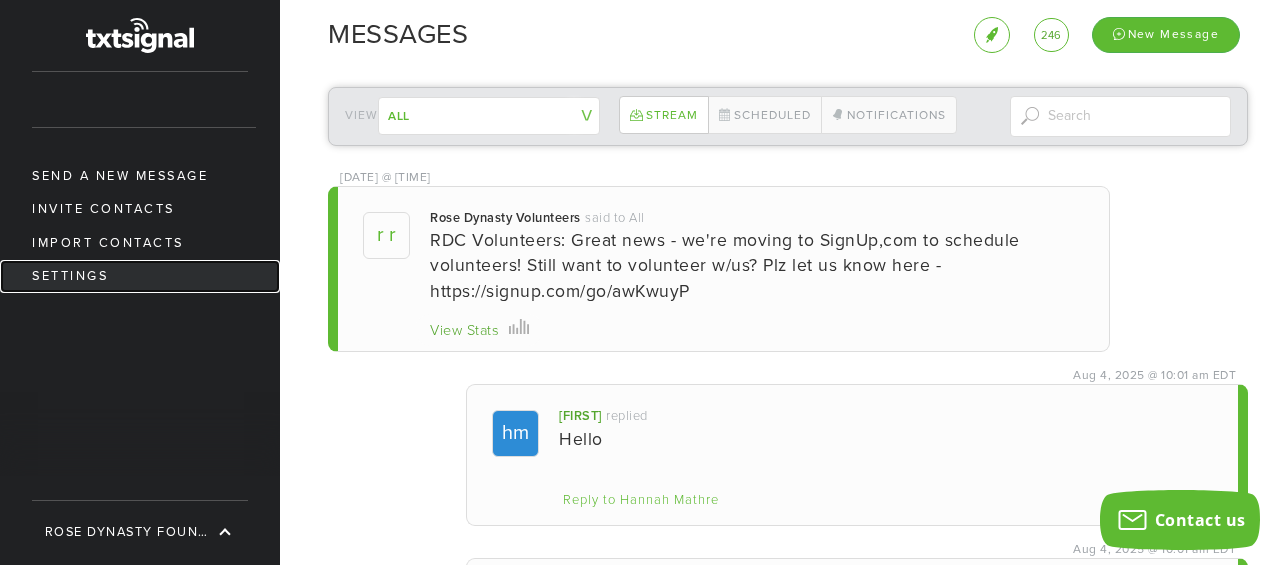 click on "Settings" at bounding box center [140, 276] 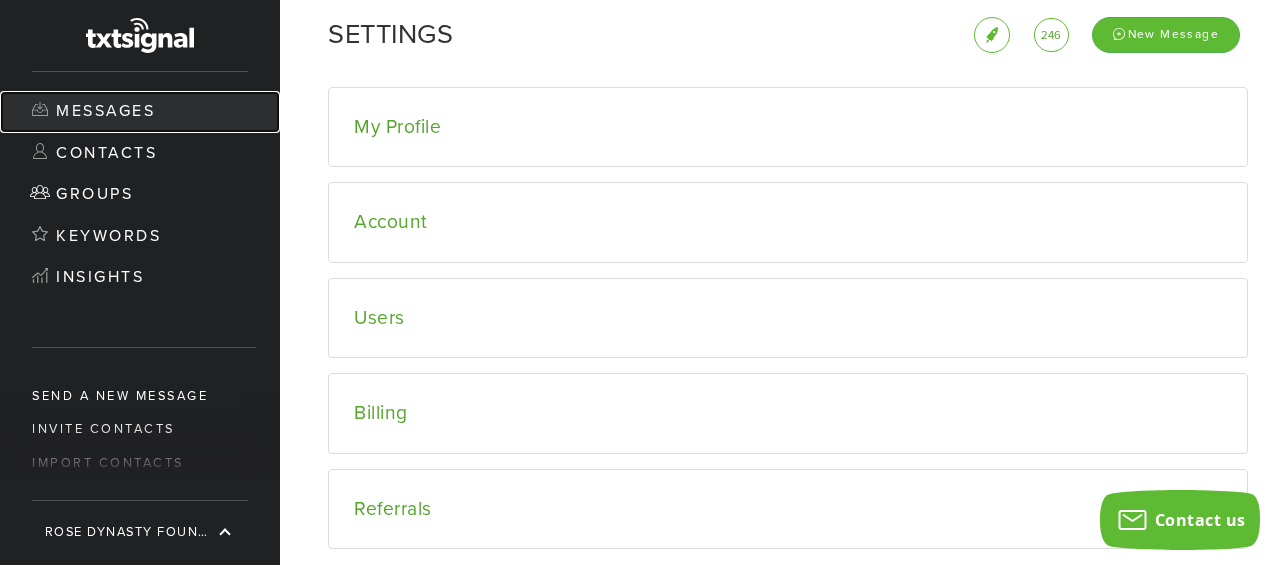 click on "Messages" at bounding box center (140, 112) 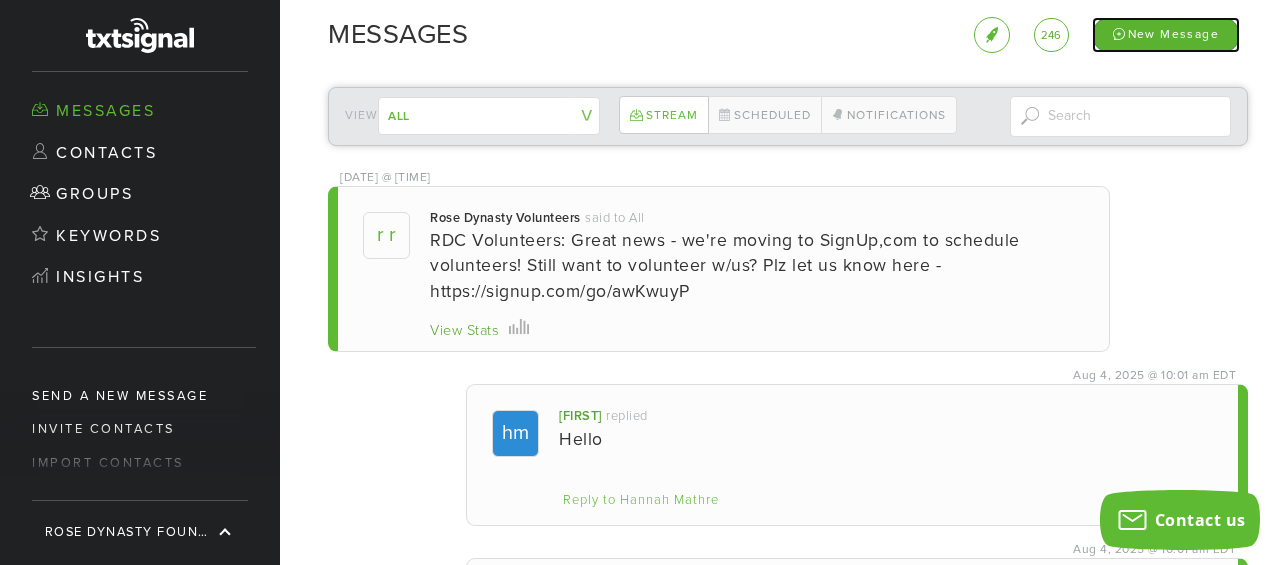 click on "New Message" at bounding box center [1166, 34] 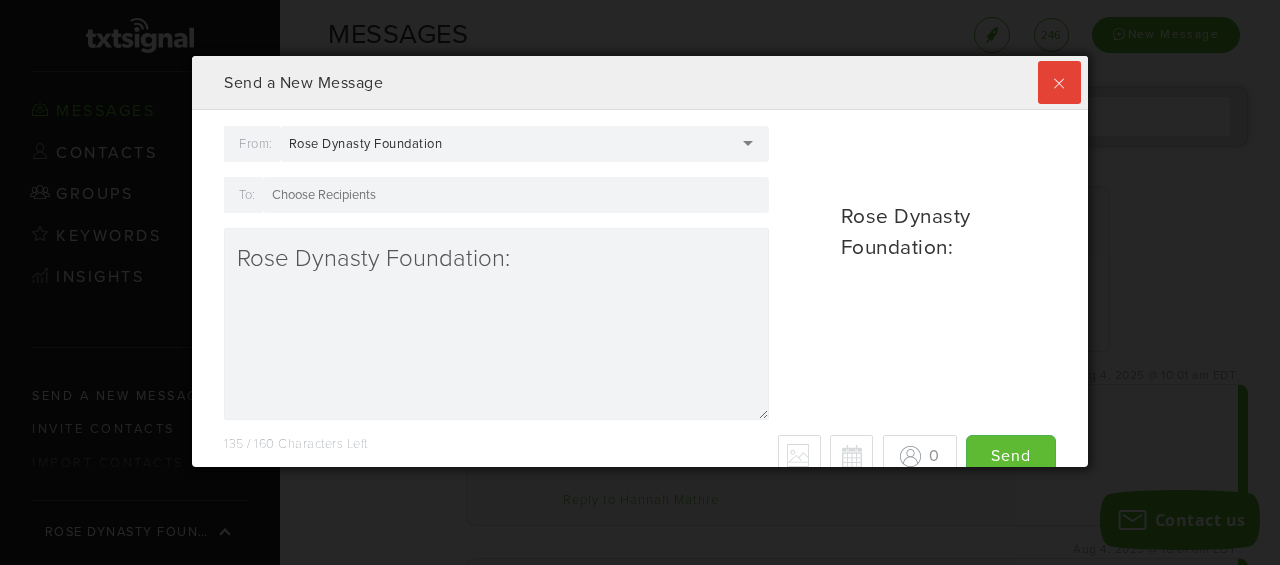 scroll, scrollTop: 999589, scrollLeft: 999104, axis: both 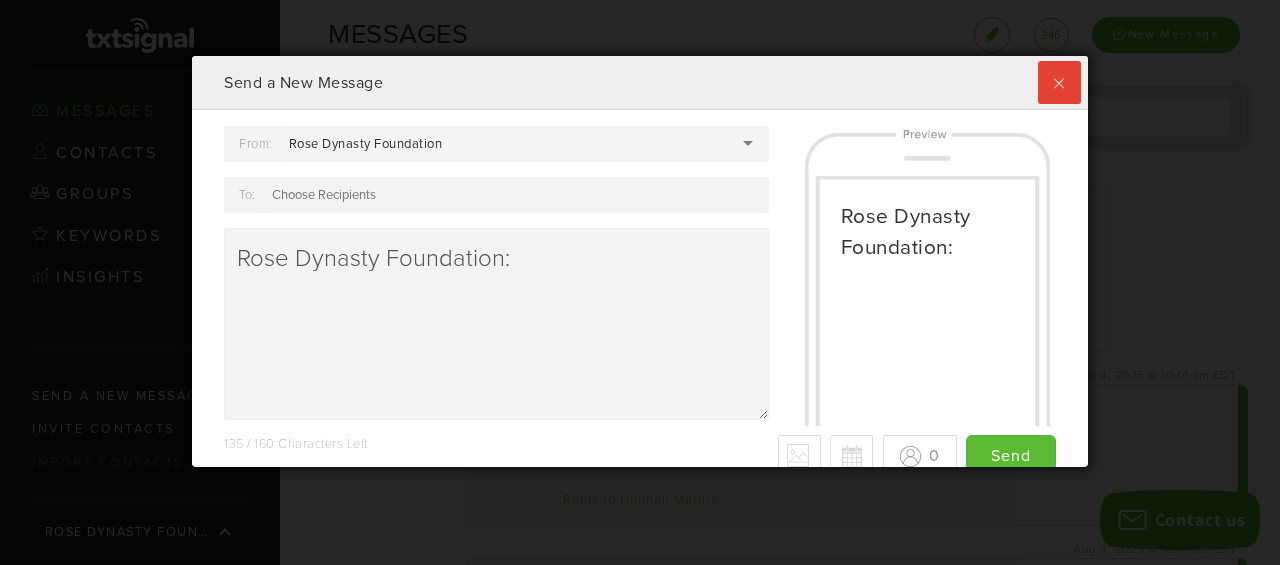 drag, startPoint x: 515, startPoint y: 257, endPoint x: 384, endPoint y: 258, distance: 131.00381 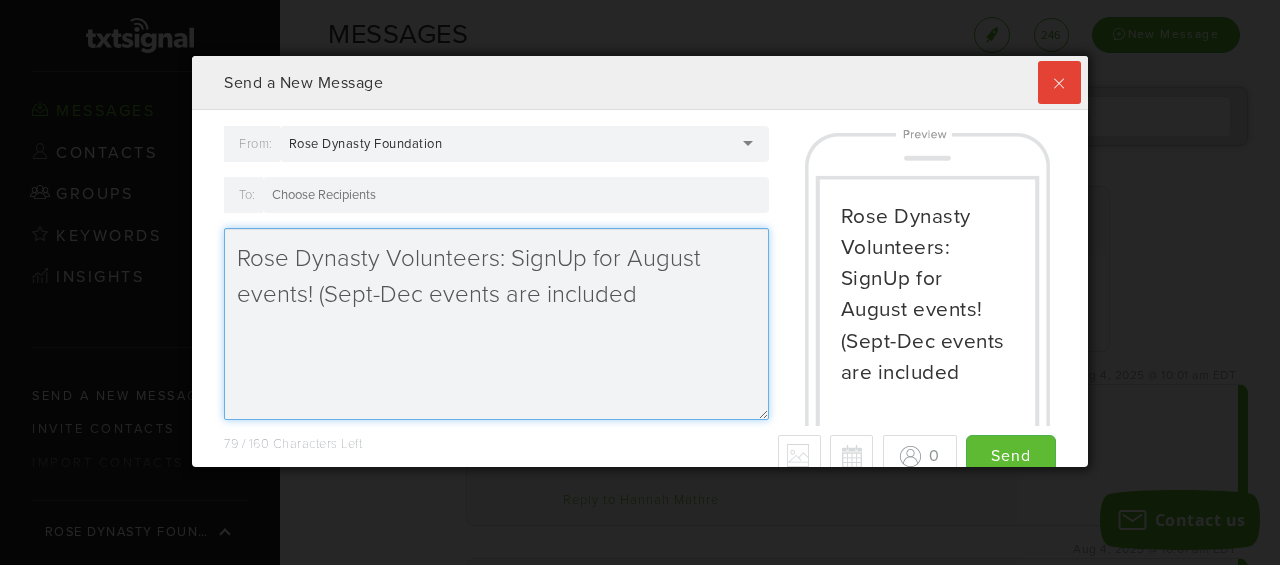 click on "Rose Dynasty Volunteers: SignUp for August events! (Sept-Dec events are included" at bounding box center [496, 324] 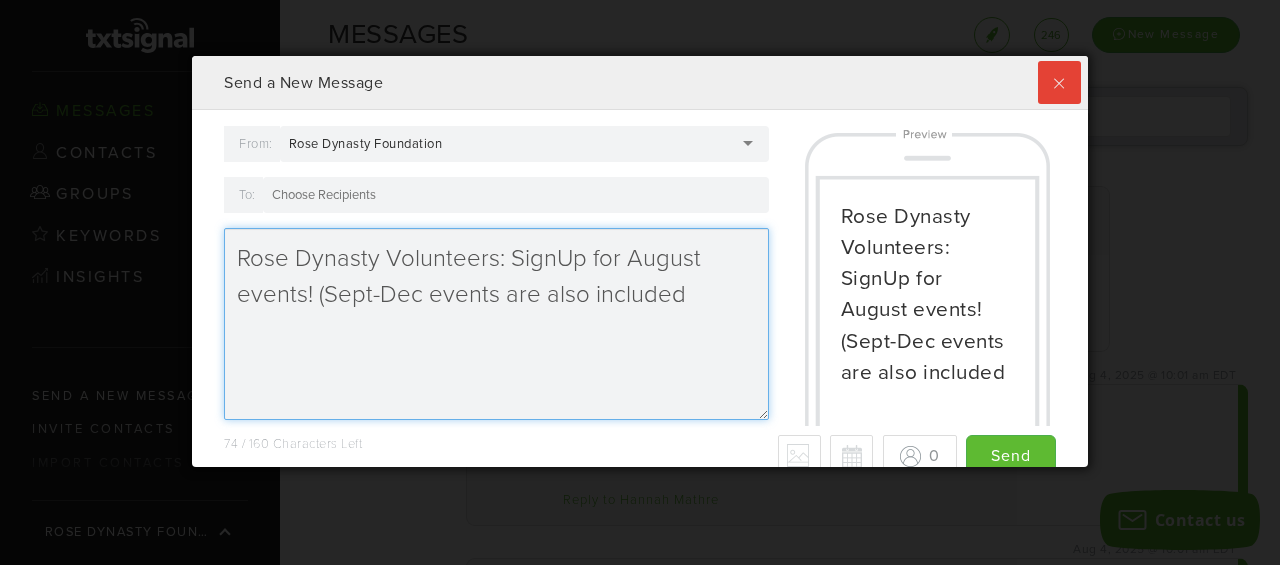 click on "Rose Dynasty Volunteers: SignUp for August events! (Sept-Dec events are also included" at bounding box center [496, 324] 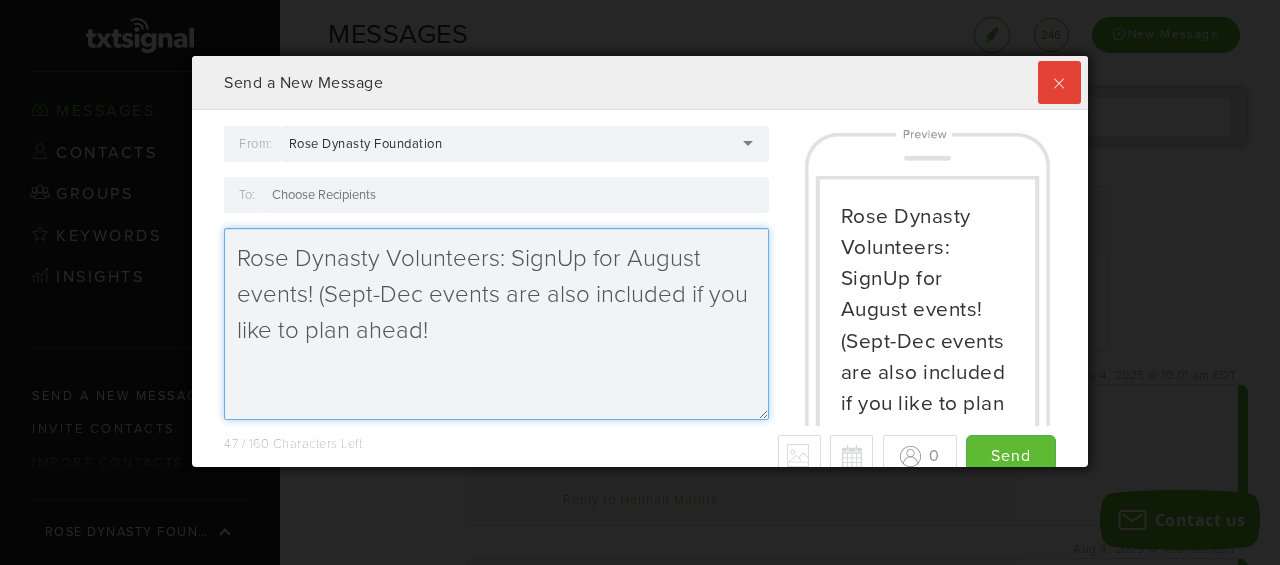 paste on "https://signup.com/go/tYtgckj" 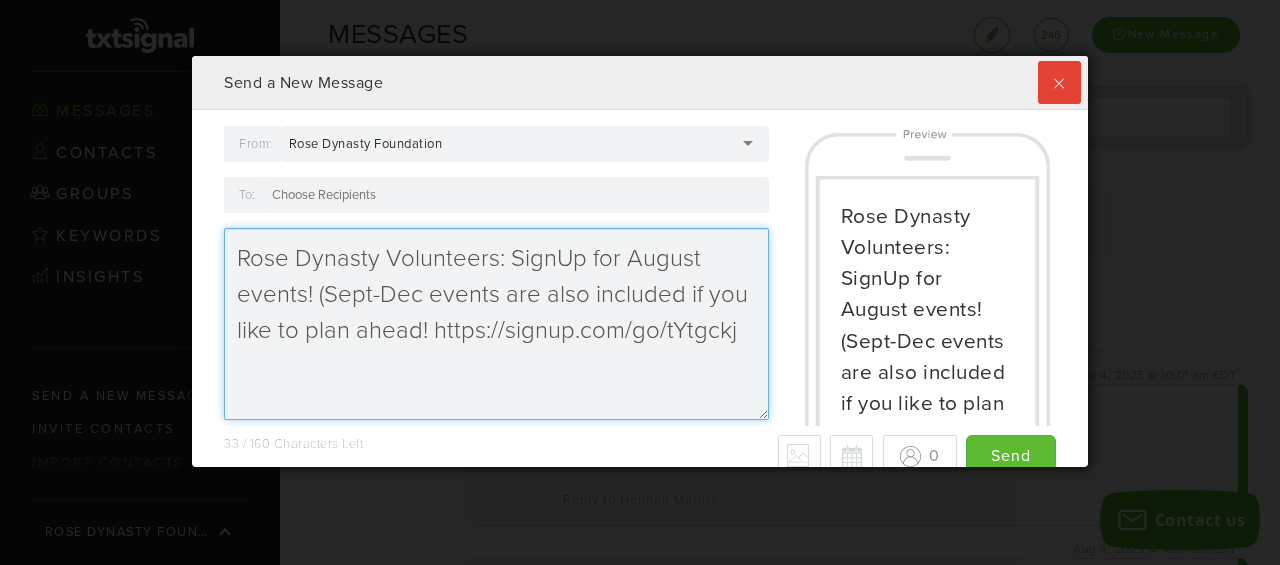 click on "Rose Dynasty Volunteers: SignUp for August events! (Sept-Dec events are also included if you like to plan ahead! https://signup.com/go/tYtgckj" at bounding box center (496, 324) 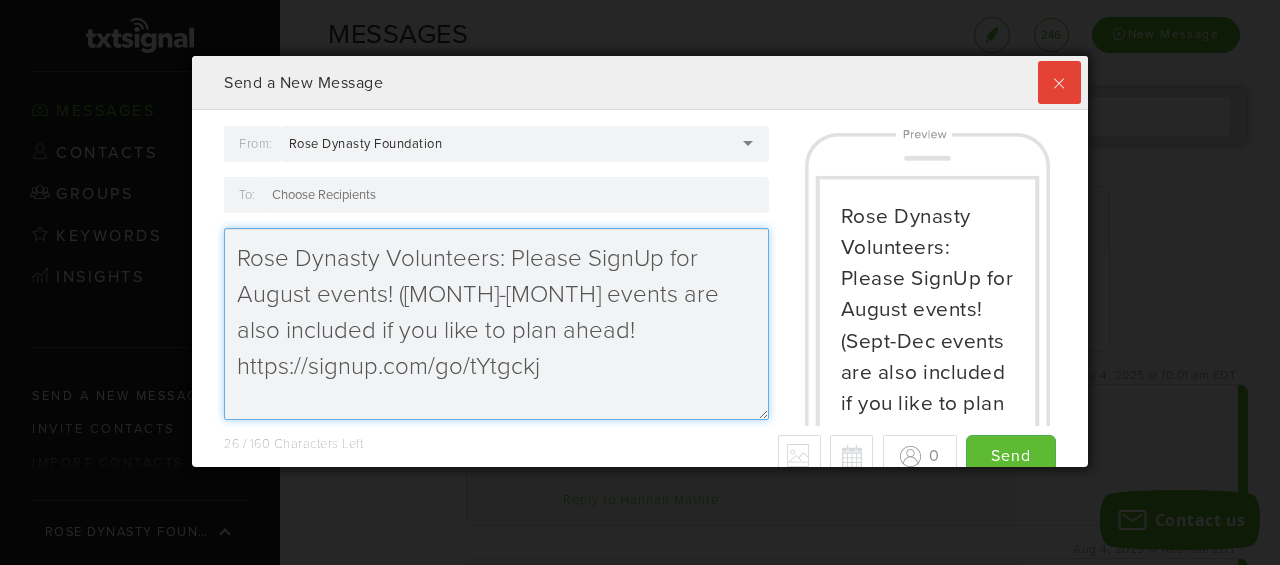 scroll, scrollTop: 27, scrollLeft: 0, axis: vertical 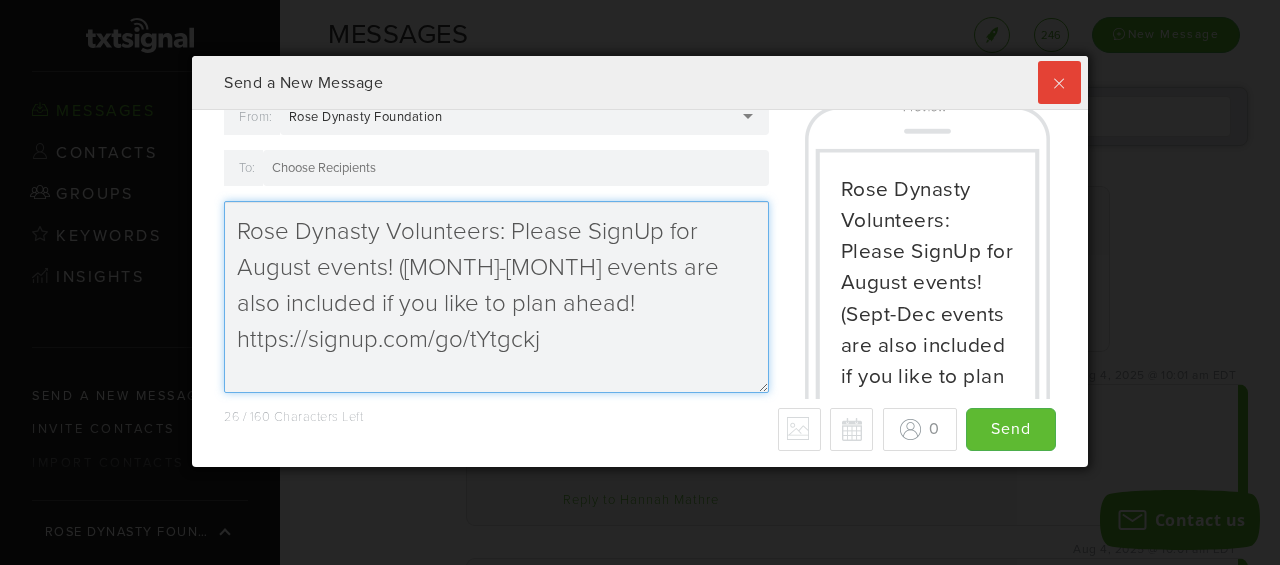 click on "Rose Dynasty Volunteers: Please SignUp for August events! ([MONTH]-[MONTH] events are also included if you like to plan ahead! https://signup.com/go/tYtgckj" at bounding box center (496, 297) 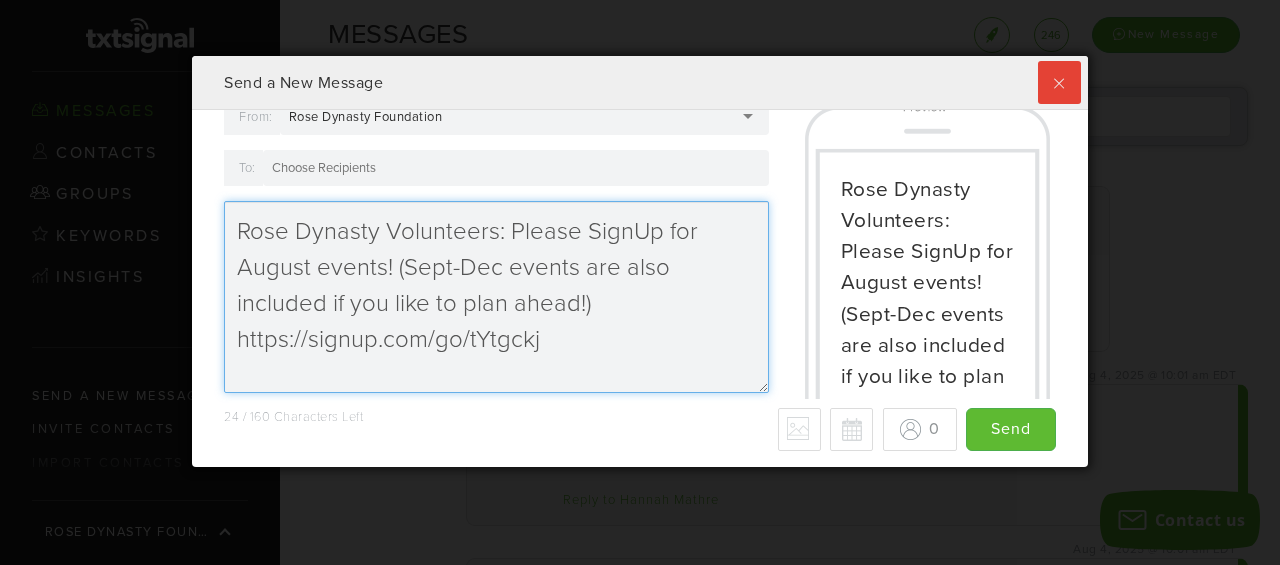 drag, startPoint x: 582, startPoint y: 352, endPoint x: 221, endPoint y: 351, distance: 361.00137 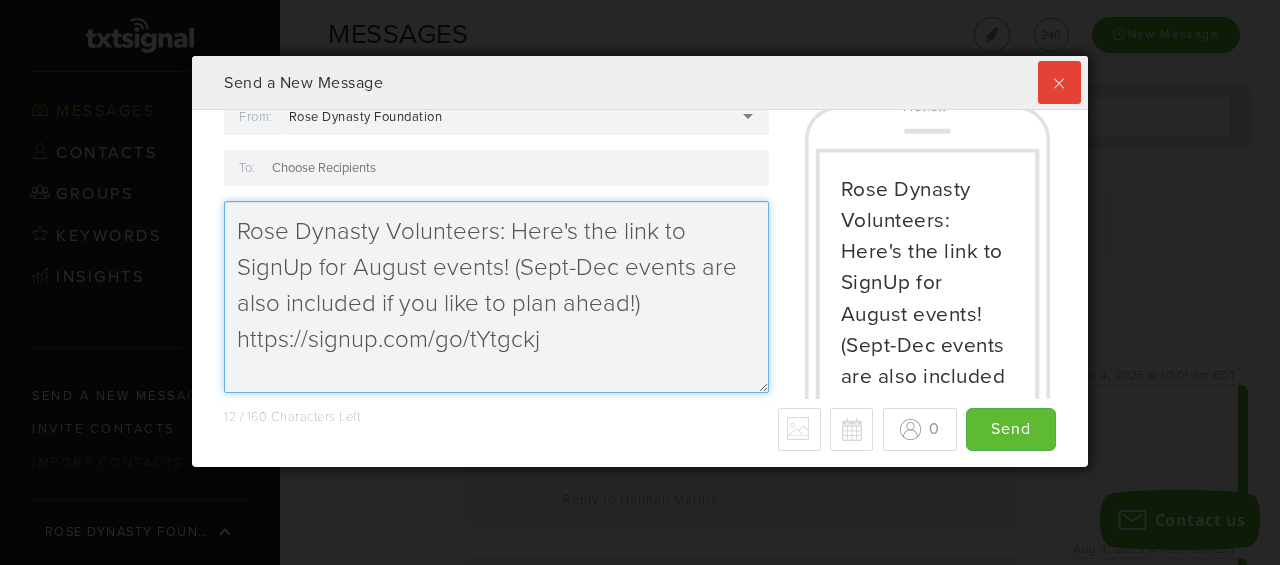 type on "Rose Dynasty Volunteers: Here's the link to SignUp for August events! (Sept-Dec events are also included if you like to plan ahead!)  https://signup.com/go/tYtgckj" 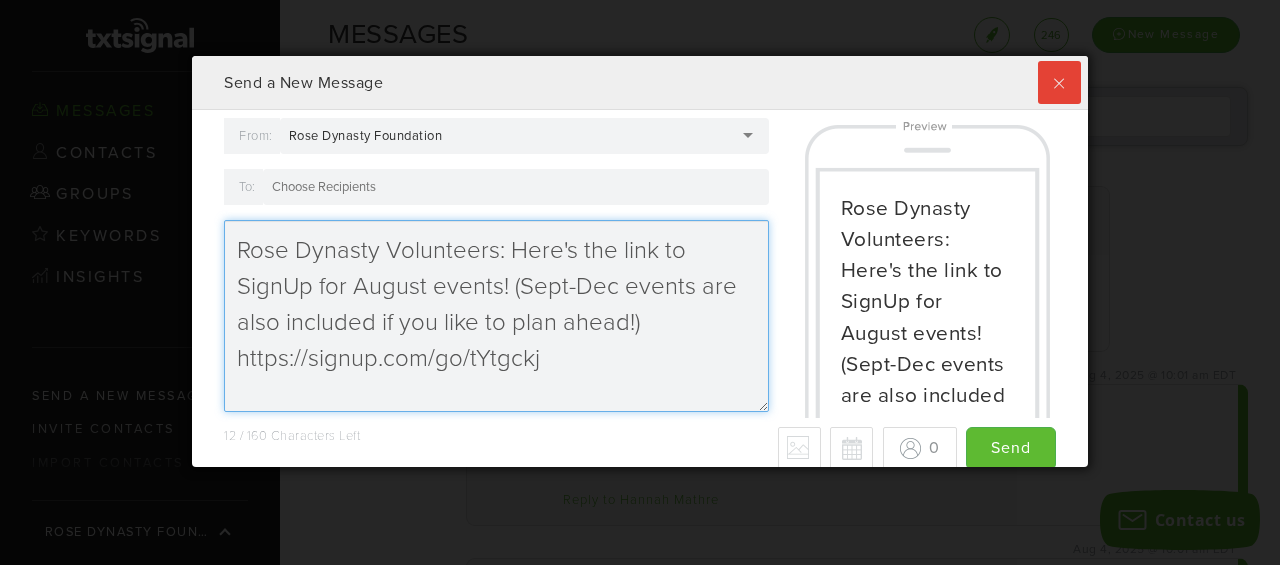 scroll, scrollTop: 0, scrollLeft: 0, axis: both 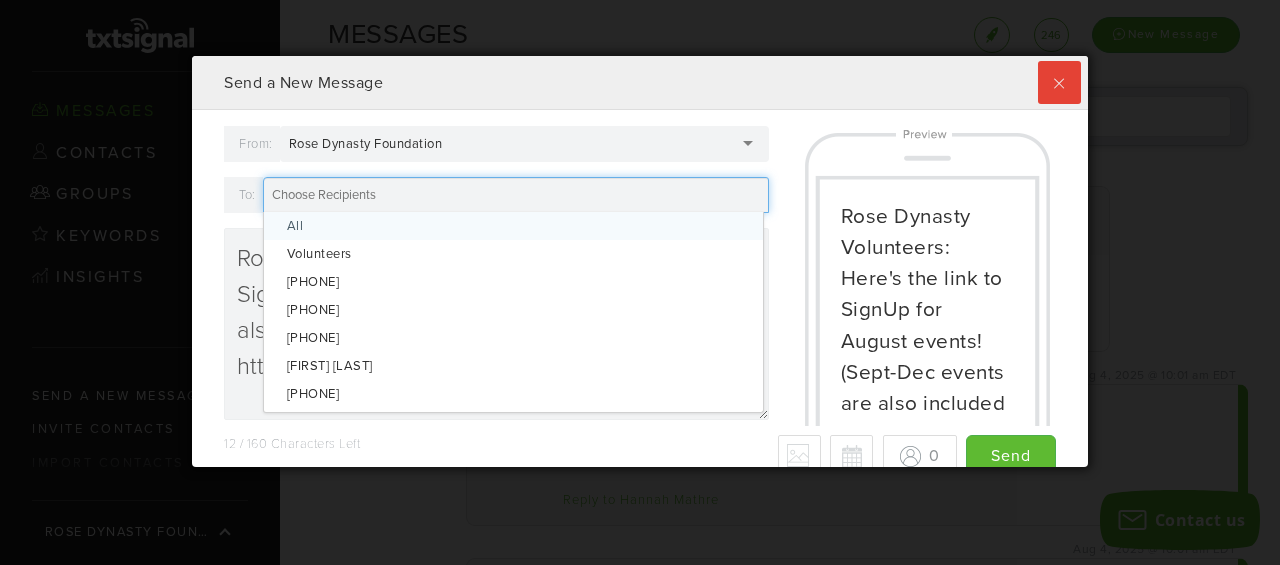 click at bounding box center [516, 195] 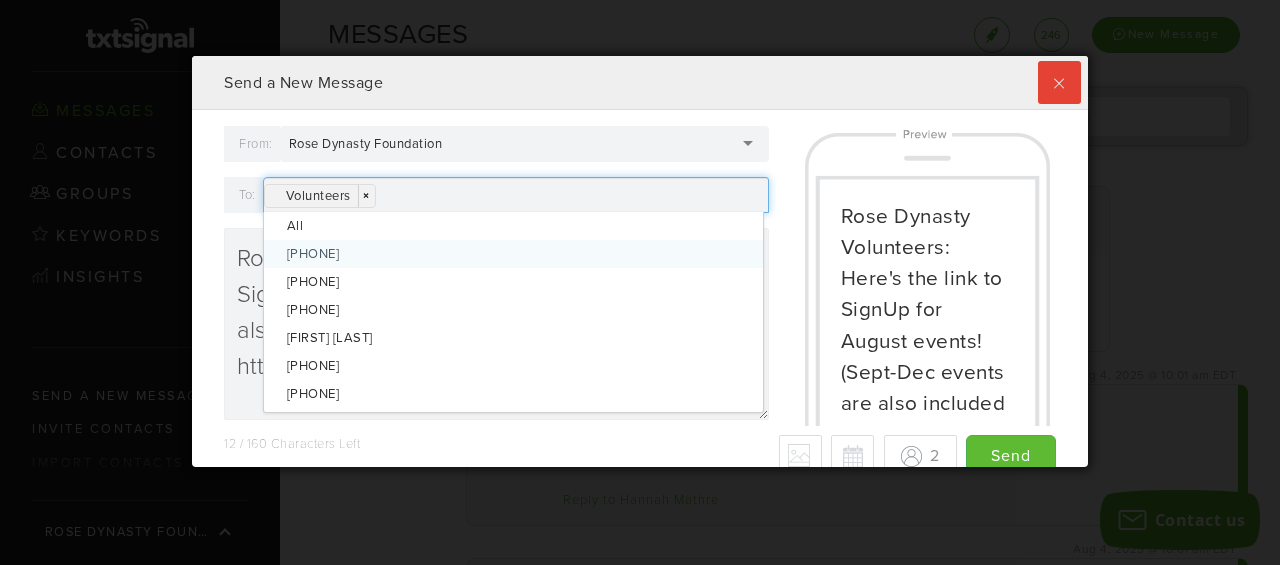 scroll, scrollTop: 999589, scrollLeft: 999104, axis: both 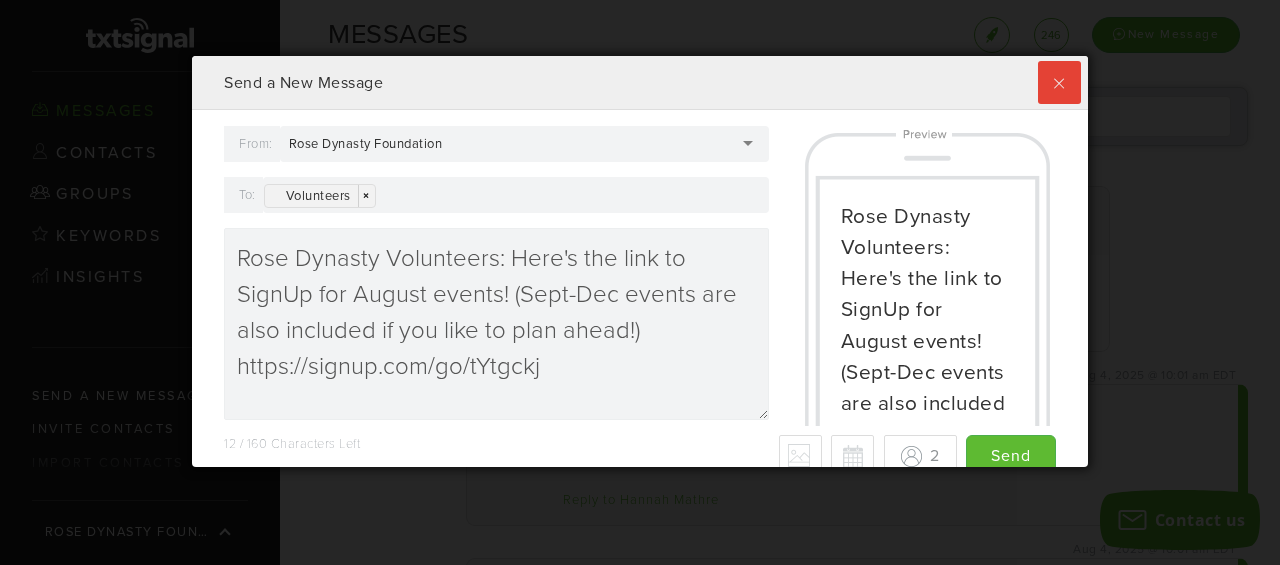 click on "From:
Rose Dynasty Foundation Rose Dynasty Foundation Rose Dynasty Foundation Rose Dynas None (max characters)
To:
Volunteers    Volunteers  ×   ×    All    [PHONE]    [PHONE]    [PHONE]    [FIRST] [LAST]  - [PHONE]    [PHONE]    [PHONE]    [PHONE]    [PHONE]    [PHONE]    [PHONE]    [PHONE]    [PHONE]    [PHONE]    [PHONE]    [PHONE]    [FIRST] [LAST]  - [PHONE]    [FIRST] [LAST]  - [PHONE]    [FIRST] [LAST]  - [PHONE]    [FIRST] [LAST]  - [PHONE]    [FIRST] [LAST]  - [PHONE]    Rose Dynasty  - [PHONE]  - [EMAIL]
Rose Dynasty Volunteers: Here's the link to SignUp for August events! (Sept-Dec events are also included if you like to plan ahead!)  https://signup.com/go/tYtgckj" at bounding box center [496, 280] 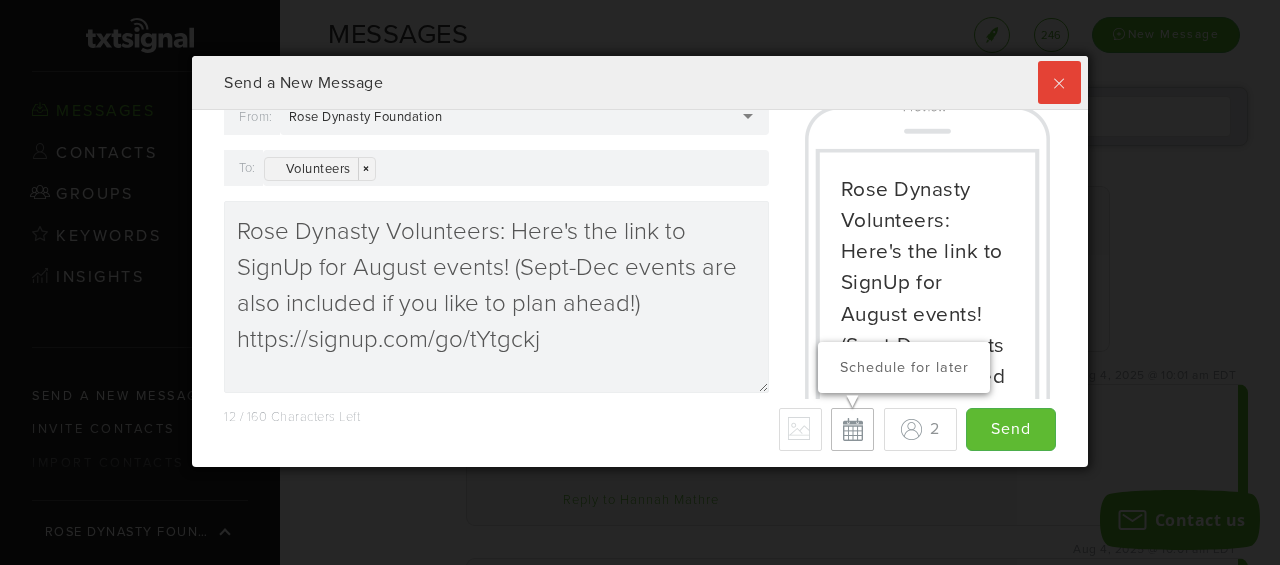 click on "Schedule for later" at bounding box center (852, 429) 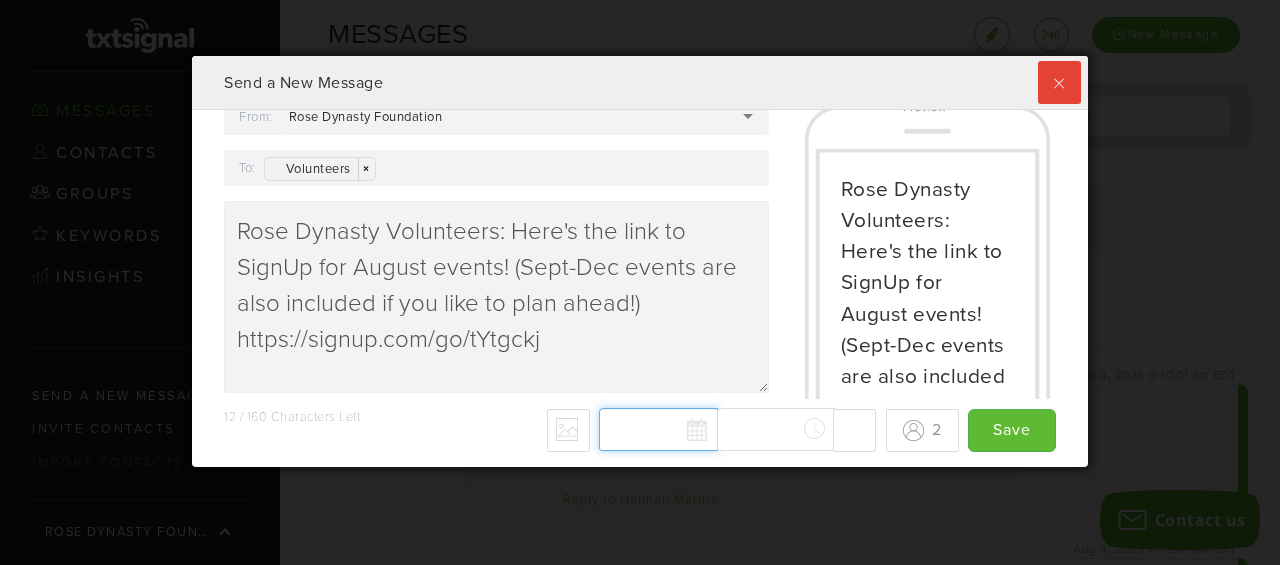 click on "Aug [YEAR]     Su Mo Tu We Th Fr Sa 27 28 29 30 31 1 2 3 4 5 6 7 8 9 10 11 12 13 14 15 16 17 18 19 20 21 22 23 24 25 26 27 28 29 30 31 1 2 3 4 5 6 Today Clear Close
12:00 AM 12:15 AM 12:30 AM 12:45 AM 1:00 AM 1:15 AM 1:30 AM 1:45 AM 2:00 AM 2:15 AM 2:30 AM 2:45 AM 3:00 AM 3:15 AM 3:30 AM 3:45 AM 4:00 AM 4:15 AM 4:30 AM 4:45 AM 5:00 AM 5:15 AM 5:30 AM 5:45 AM 6:00 AM 6:15 AM 6:30 AM 6:45 AM 7:00 AM 7:15 AM 7:30 AM 7:45 AM 8:00 AM 8:15 AM 8:30 AM 8:45 AM 9:00 AM 9:15 AM 9:30 AM 9:45 AM 10:00 AM 10:15 AM 10:30 AM 10:45 AM 11:00 AM 11:15 AM 11:30 AM 11:45 AM 12:00 PM 12:15 PM 12:30 PM 12:45 PM 1:00 PM 1:15 PM 1:30 PM 1:45 PM 2:00 PM 2:15 PM 2:30 PM 2:45 PM 3:00 PM 3:15 PM 3:30 PM 3:45 PM 4:00 PM 4:15 PM 4:30 PM 4:45 PM 5:00 PM 5:15 PM 5:30 PM 5:45 PM 6:00 PM 6:15 PM 6:30 PM 6:45 PM 7:00 PM 7:15 PM 7:30 PM 7:45 PM 8:00 PM 8:15 PM 8:30 PM 8:45 PM 9:00 PM 9:15 PM 9:30 PM 9:45 PM 10:00 PM 10:15 PM 10:30 PM 10:45 PM 11:00 PM 11:15 PM 11:30 PM 11:45 PM Clear
Cancel scheduled date/time" at bounding box center [737, 430] 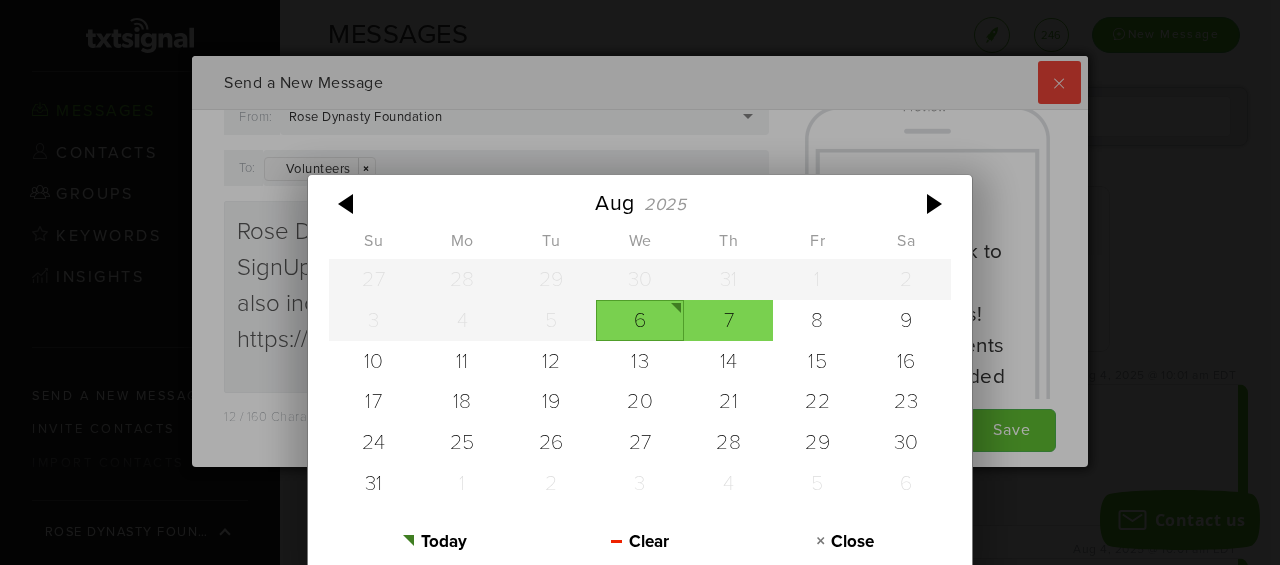 click on "7" at bounding box center [728, 320] 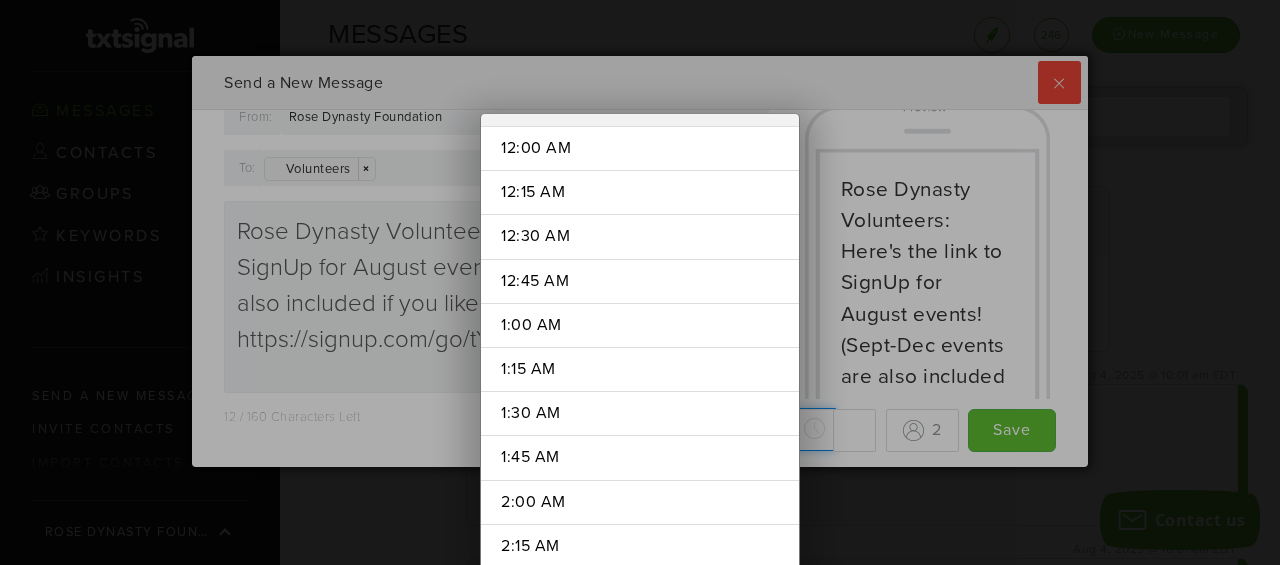 scroll, scrollTop: 956, scrollLeft: 0, axis: vertical 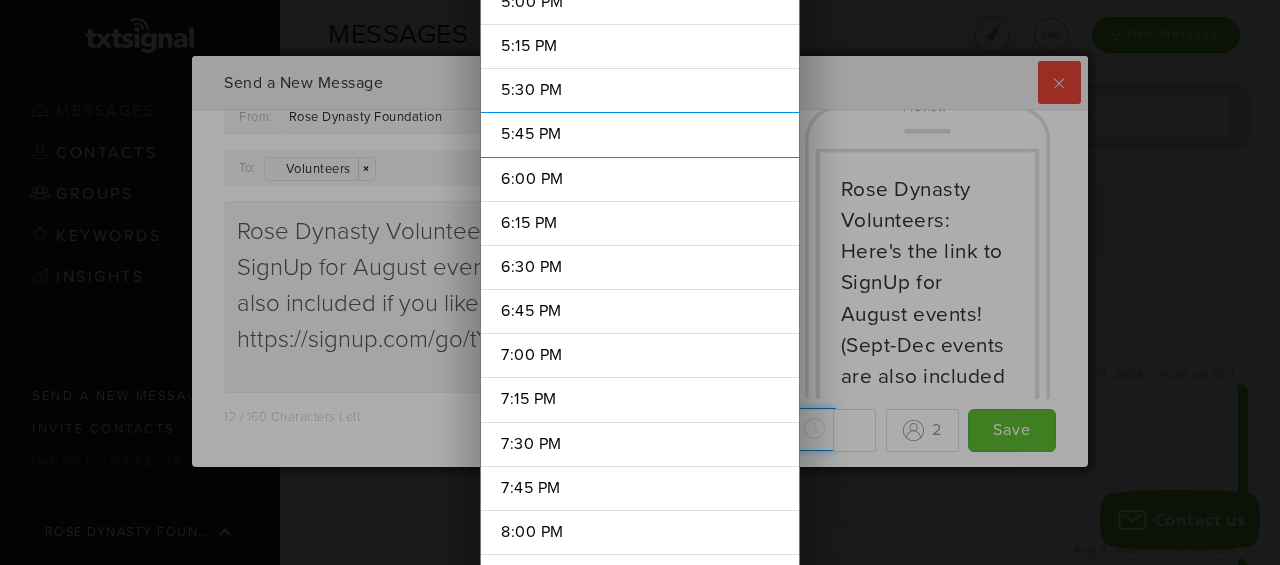 click on "[MONTH]/[DAY]/[YEAR] [MONTH] [YEAR]     Su Mo Tu We Th Fr Sa 27 28 29 30 31 1 2 3 4 5 6 7 8 9 10 11 12 13 14 15 16 17 18 19 20 21 22 23 24 25 26 27 28 29 30 31 1 2 3 4 5 6 Today Clear Close
12:00 AM 12:15 AM 12:30 AM 12:45 AM 1:00 AM 1:15 AM 1:30 AM 1:45 AM 2:00 AM 2:15 AM 2:30 AM 2:45 AM 3:00 AM 3:15 AM 3:30 AM 3:45 AM 4:00 AM 4:15 AM 4:30 AM 4:45 AM 5:00 AM 5:15 AM 5:30 AM 5:45 AM 6:00 AM 6:15 AM 6:30 AM 6:45 AM 7:00 AM 7:15 AM 7:30 AM 7:45 AM 8:00 AM 8:15 AM 8:30 AM 8:45 AM 9:00 AM 9:15 AM 9:30 AM 9:45 AM 10:00 AM 10:15 AM 10:30 AM 10:45 AM 11:00 AM 11:15 AM 11:30 AM 11:45 AM 12:00 PM 12:15 PM 12:30 PM 12:45 PM 1:00 PM 1:15 PM 1:30 PM 1:45 PM 2:00 PM 2:15 PM 2:30 PM 2:45 PM 3:00 PM 3:15 PM 3:30 PM 3:45 PM 4:00 PM 4:15 PM 4:30 PM 4:45 PM 5:00 PM 5:15 PM 5:30 PM 5:45 PM 6:00 PM 6:15 PM 6:30 PM 6:45 PM 7:00 PM 7:15 PM 7:30 PM 7:45 PM 8:00 PM 8:15 PM 8:30 PM 8:45 PM 9:00 PM 9:15 PM 9:30 PM 9:45 PM 10:00 PM 10:15 PM 10:30 PM 10:45 PM 11:00 PM 11:15 PM 11:30 PM 11:45 PM Clear
Cancel scheduled date/time" at bounding box center (737, 430) 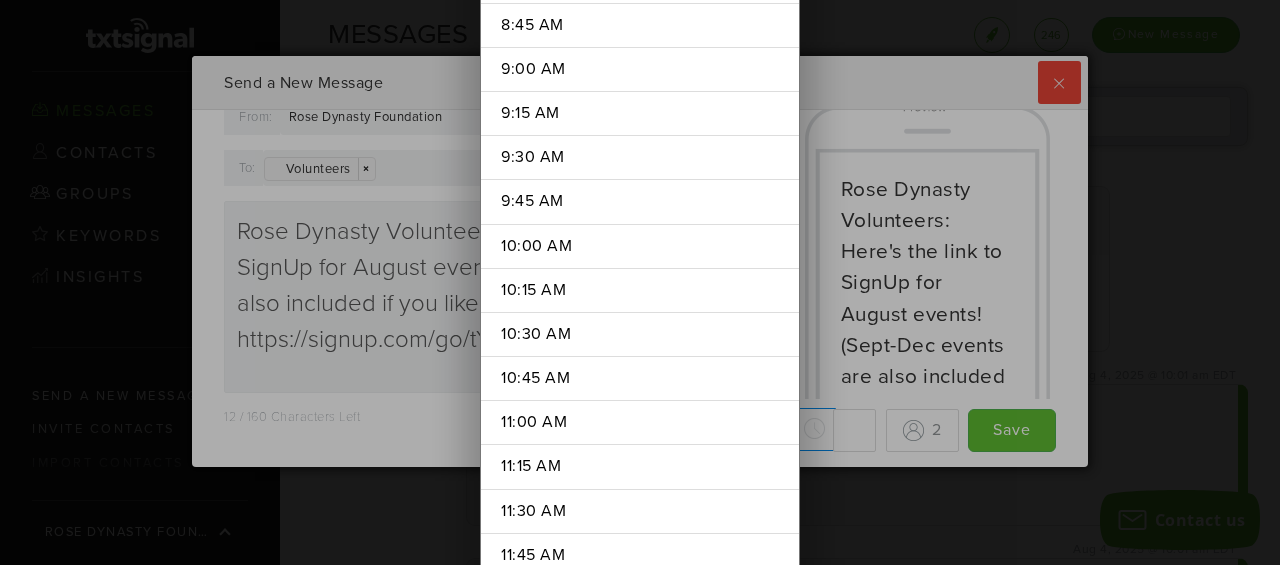 scroll, scrollTop: 1679, scrollLeft: 0, axis: vertical 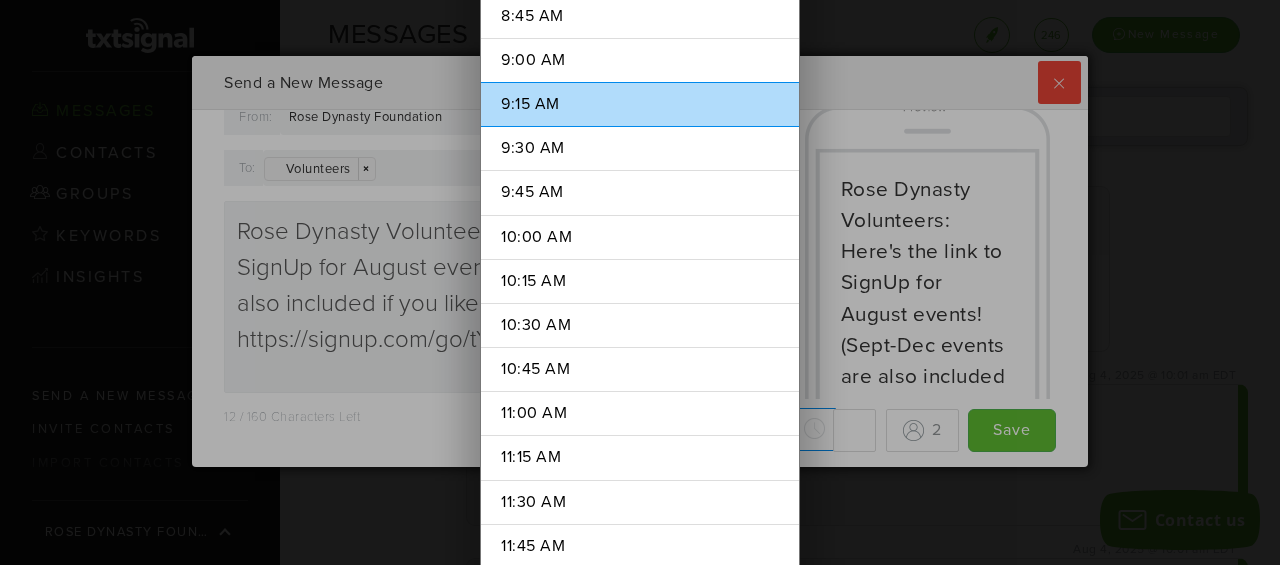 click on "9:15 AM" at bounding box center [640, 104] 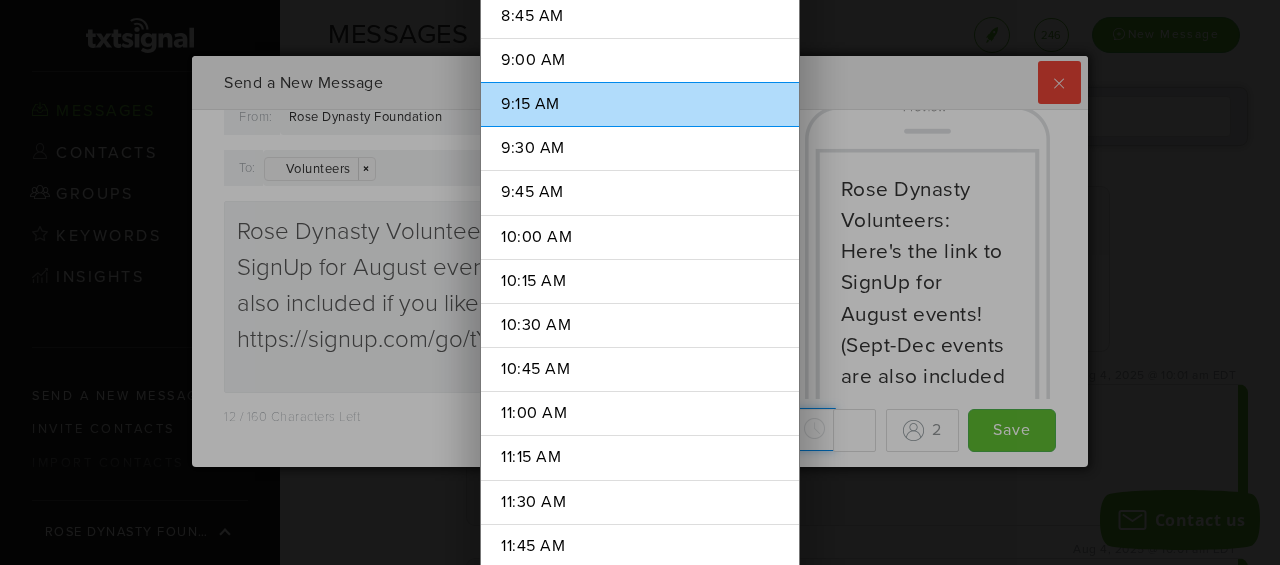 type on "9:15 AM" 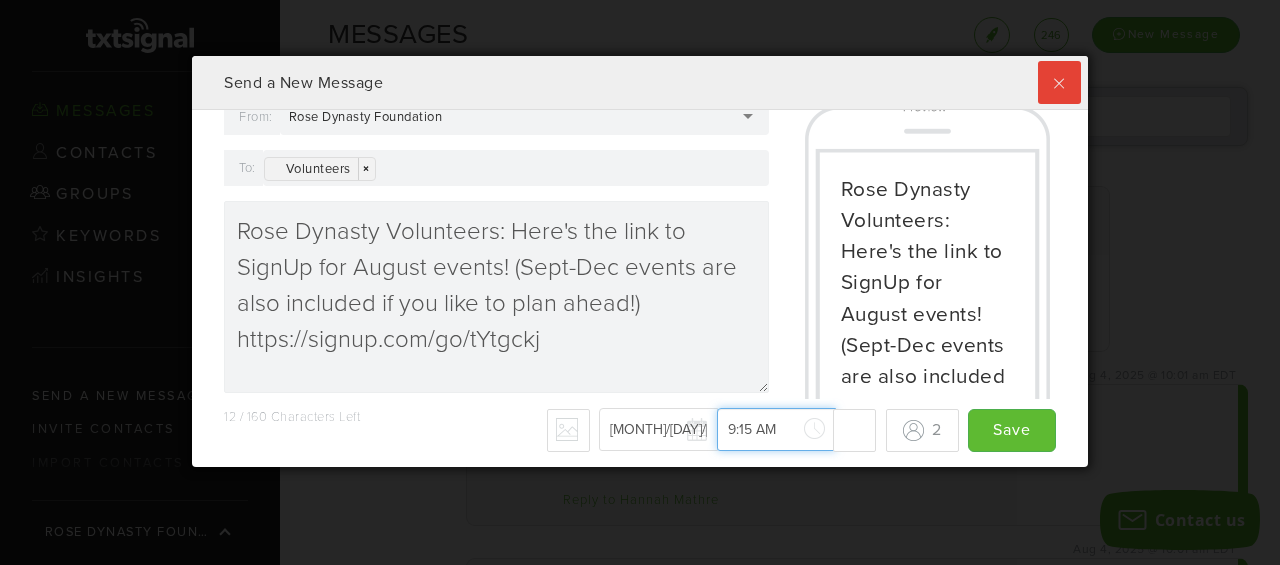 scroll, scrollTop: 1562, scrollLeft: 0, axis: vertical 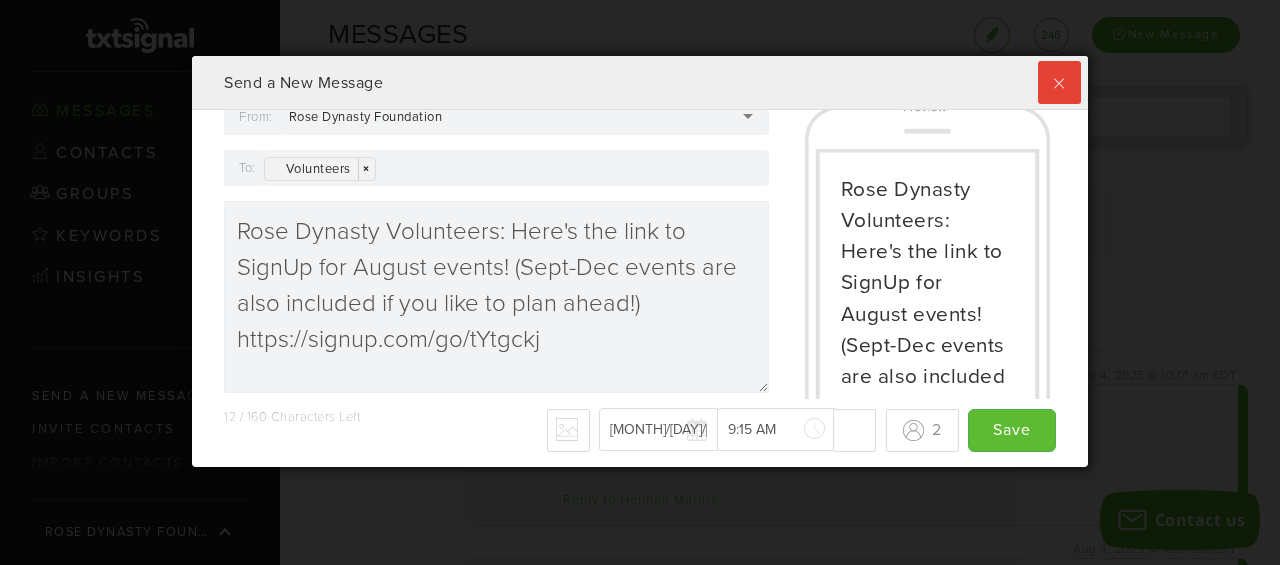 click on "12 / 160
Characters Left
-
Why only 70 max?
We detected some special characters in your message, such as
ñ or ü. In order
to send your message with these special characters, mobile carriers
limit the message length to 70.  To send a longer message, you
can remove the special characters.
Upload an Image
Schedule for later
08/07/[YEAR] Aug [YEAR]     Su Mo Tu We Th Fr Sa 27 28 29 30 31 1 2 3 4 5 6 7 8 9 10 11 12 13 14 15 16 17 18 19 20 21 22 23 24 25 26 27 28 29 30 31 1 2 3 4 5 6 Today Clear Close
9:15 AM 12:00 AM 12:15 AM 12:30 AM 12:45 AM 1:00 AM 1:15 AM 1:30 AM 1:45 AM 2:00 AM 2:15 AM 2:30 AM 2:45 AM 3:00 AM 3:15 AM 3:30 AM 3:45 AM 4:00 AM 4:15 AM 4:30 AM 4:45 AM 5:00 AM 5:15 AM 5:30 AM 5:45 AM 6:00 AM 6:15 AM 6:30 AM 6:45 AM 7:00 AM 7:15 AM 7:30 AM 7:45 AM 8:00 AM 8:15 AM 8:30 AM 8:45 AM 9:00 AM 9:15 AM 9:30 AM 9:45 AM 10:00 AM 10:15 AM 10:30 AM 10:45 AM 11:00 AM 11:15 AM 11:30 AM 11:45 AM 12:00 PM 12:15 PM 12:30 PM 12:45 PM 1:00 PM 1:15 PM 1:30 PM" at bounding box center [640, 430] 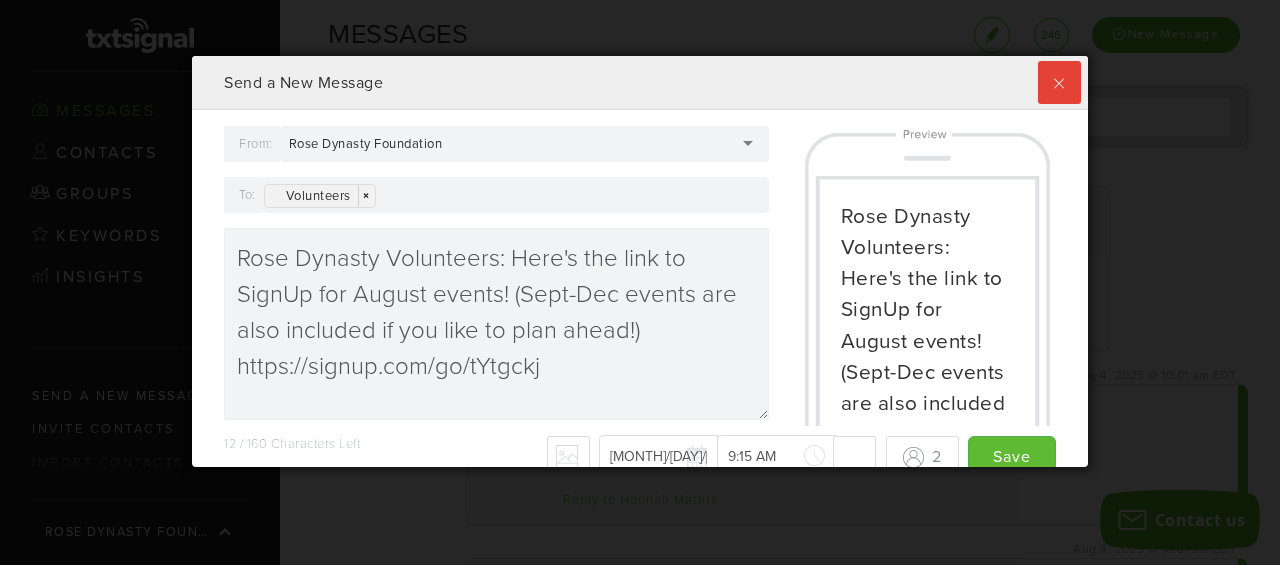 scroll, scrollTop: 28, scrollLeft: 0, axis: vertical 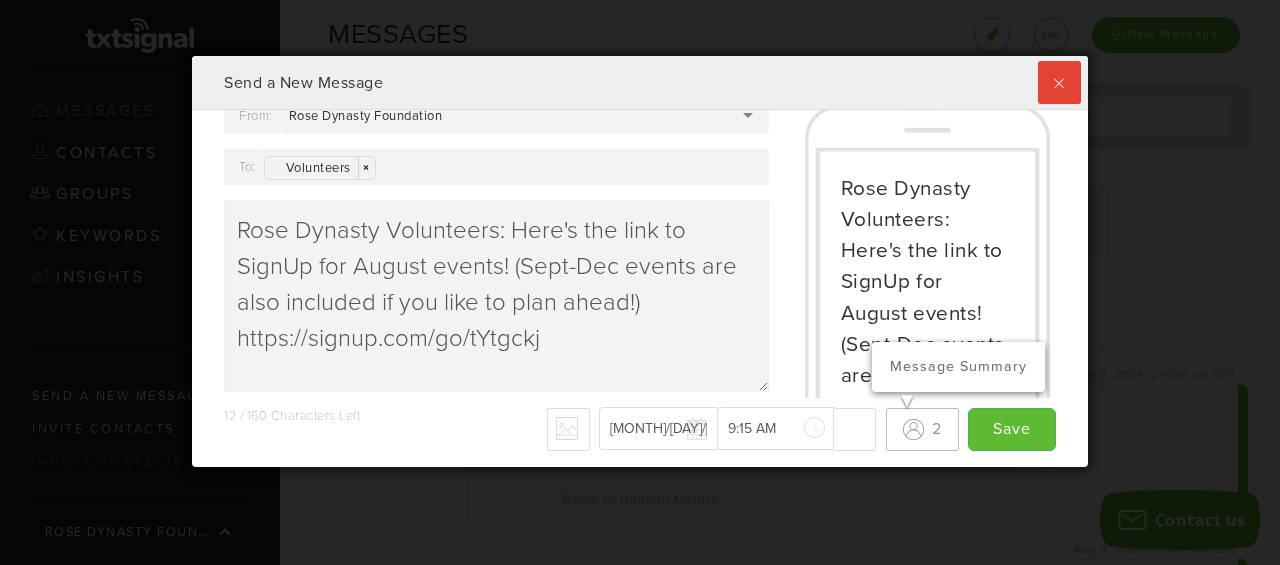 click on "2
Message Summary" at bounding box center [922, 429] 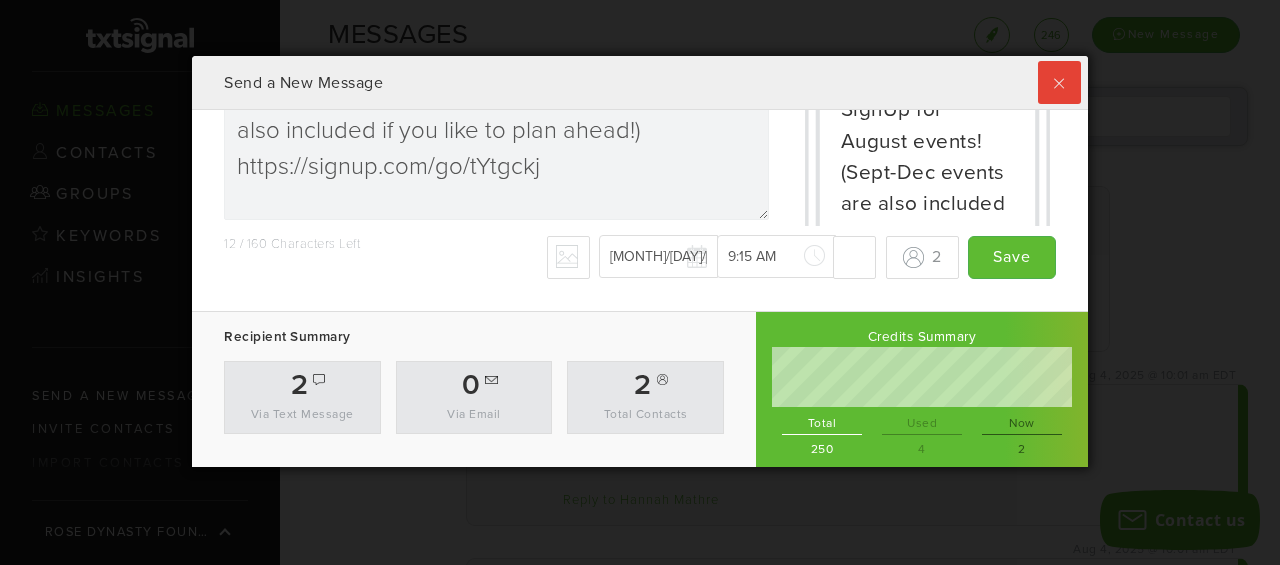 scroll, scrollTop: 0, scrollLeft: 0, axis: both 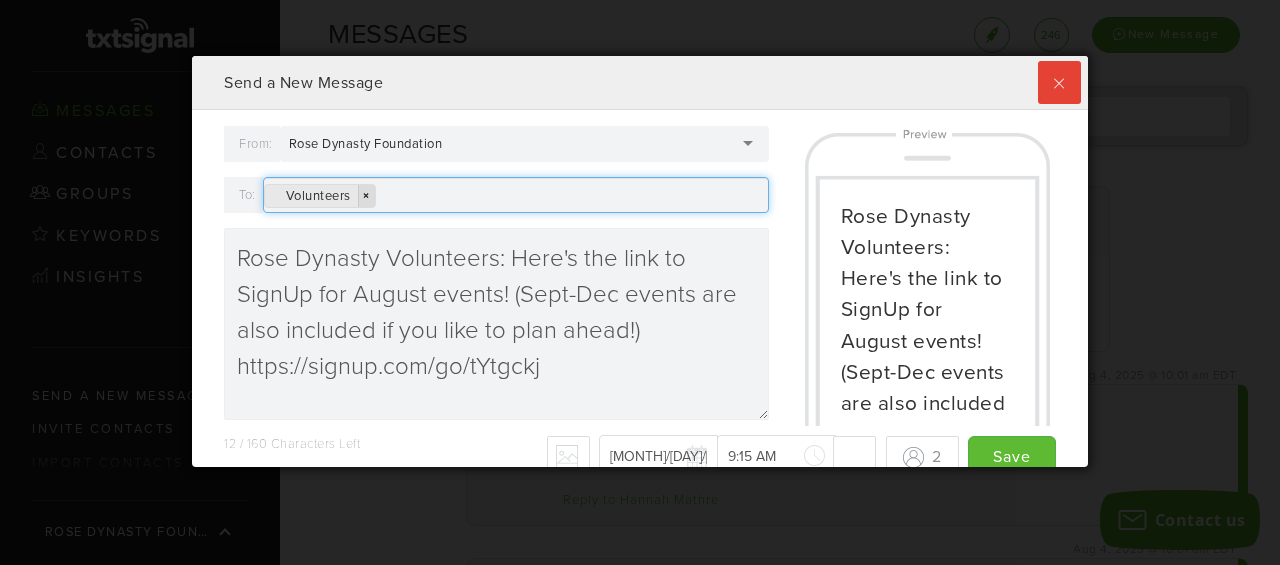 click on "×" at bounding box center [366, 196] 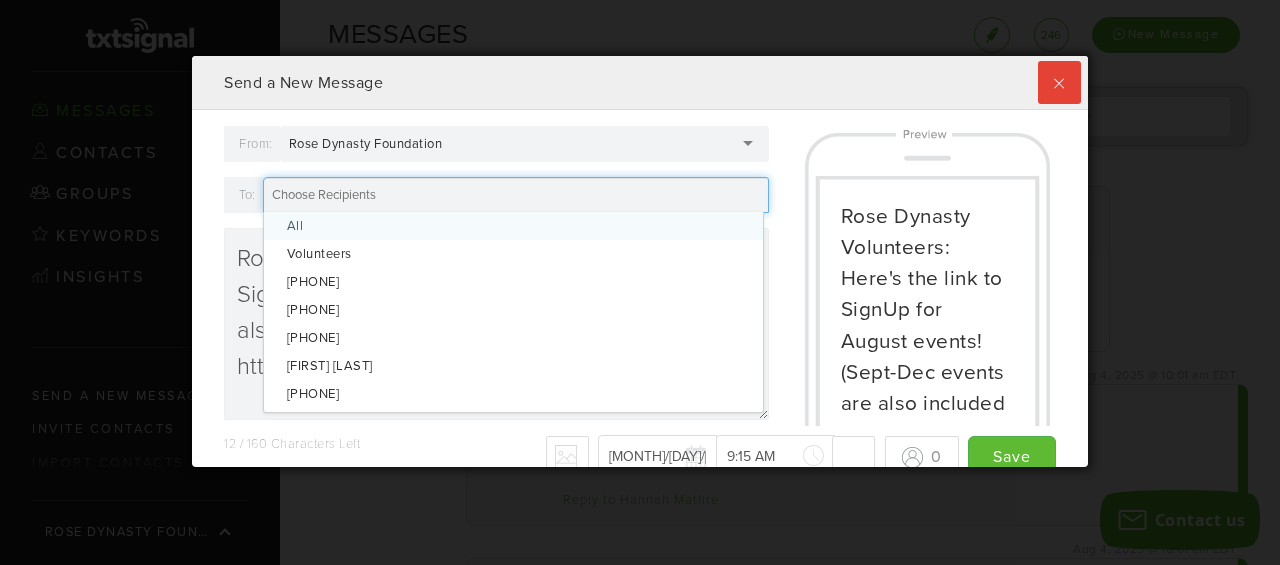 scroll, scrollTop: 999589, scrollLeft: 999104, axis: both 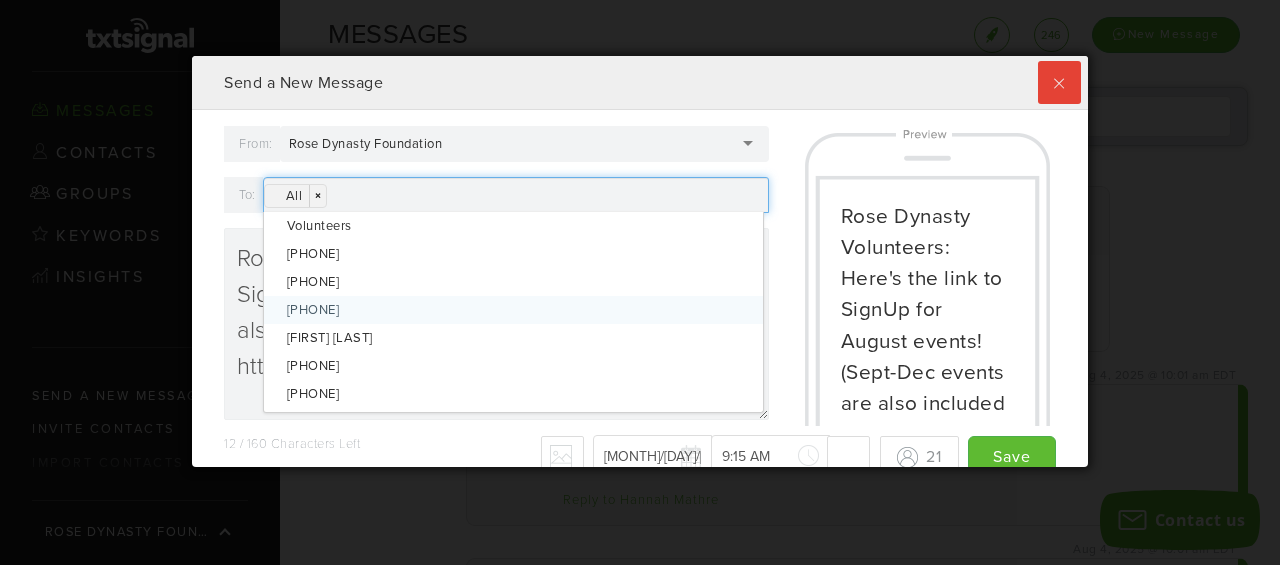 click on "From:
Rose Dynasty Foundation Rose Dynasty Foundation Rose Dynasty Foundation Rose Dynas None (max characters)
To:
All    All  ×   ×    Volunteers    [PHONE]    [PHONE]    [PHONE]    [FIRST] [LAST]  - [PHONE]    [PHONE]    [PHONE]    [PHONE]    [PHONE]    [PHONE]    [PHONE]    [PHONE]    [PHONE]    [PHONE]    [PHONE]    [PHONE]    [FIRST] [LAST]  - [PHONE]    [FIRST] [LAST]  - [PHONE]    [FIRST] [LAST]  - [PHONE]    [FIRST] [LAST]  - [PHONE]    [FIRST] [LAST]  - [PHONE]    Rose Dynasty  - [PHONE]  - [EMAIL]
Rose Dynasty Volunteers: Here's the link to SignUp for August events! (Sept-Dec events are also included if you like to plan ahead!)  https://signup.com/go/tYtgckj" at bounding box center [496, 280] 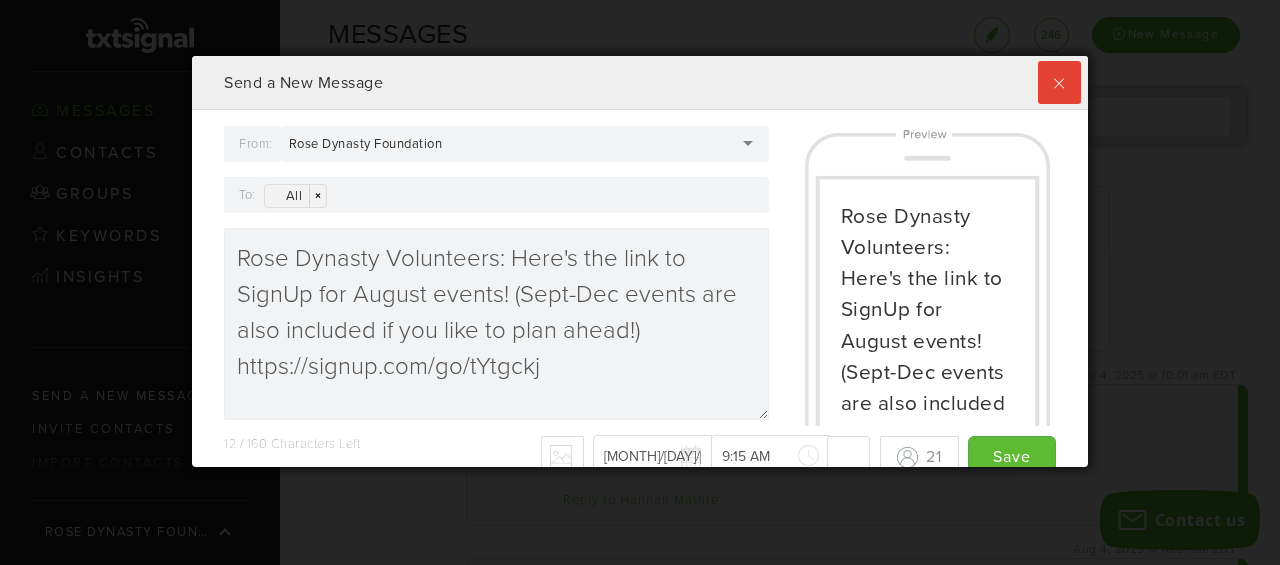 scroll, scrollTop: 53, scrollLeft: 0, axis: vertical 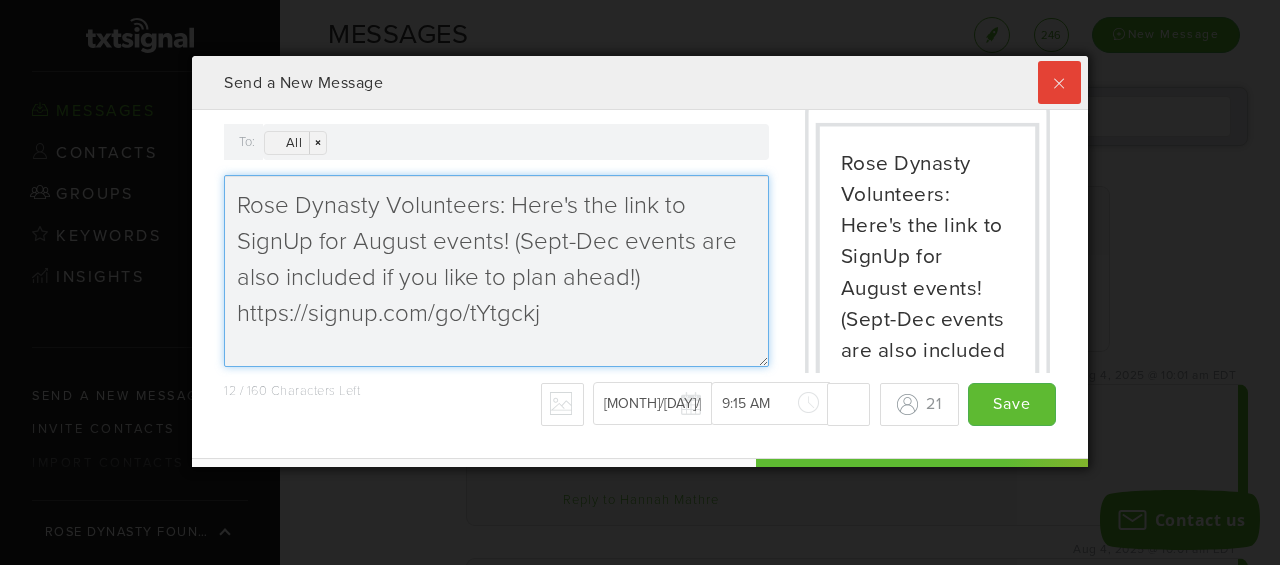 click on "Rose Dynasty Volunteers: Here's the link to SignUp for August events! (Sept-Dec events are also included if you like to plan ahead!)  https://signup.com/go/tYtgckj" at bounding box center [496, 271] 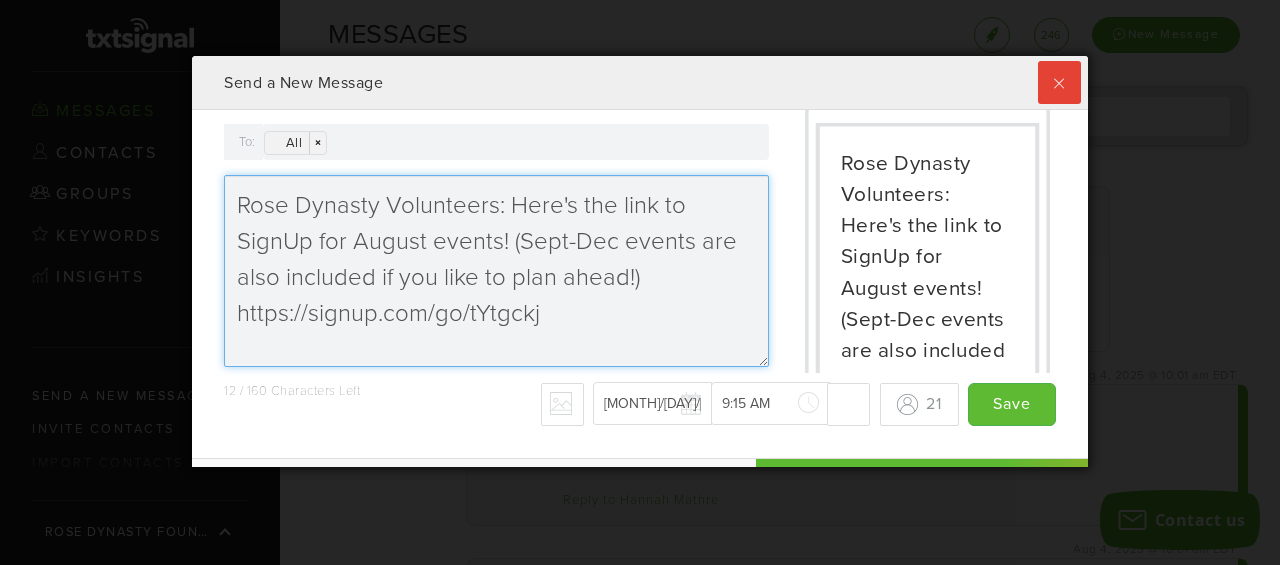 drag, startPoint x: 378, startPoint y: 209, endPoint x: 217, endPoint y: 211, distance: 161.01242 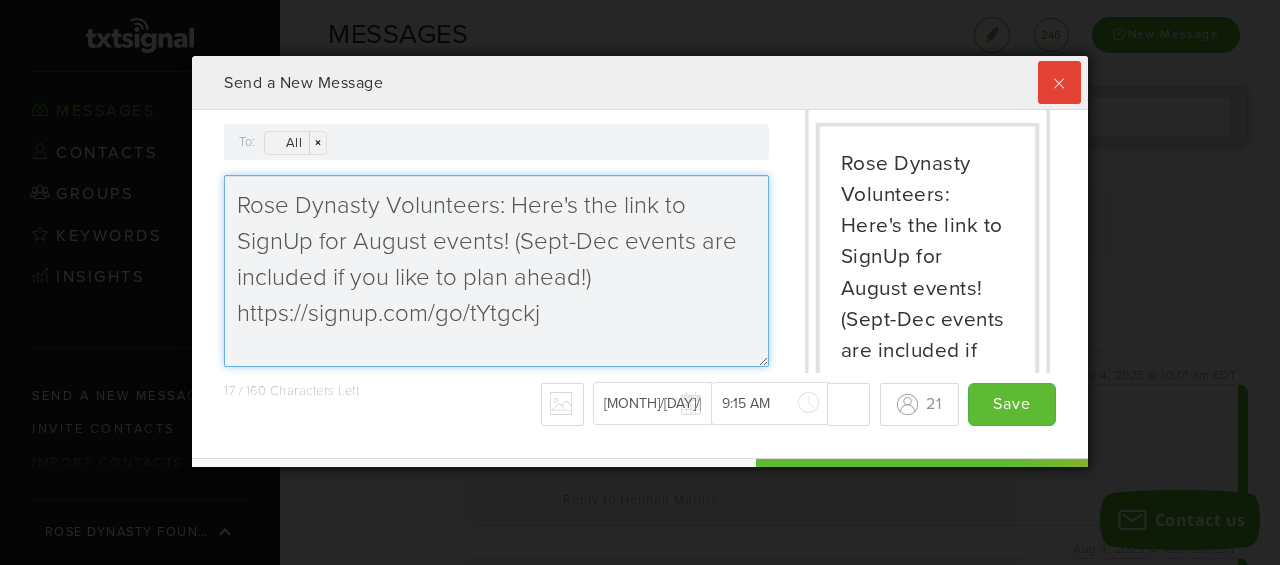click on "Rose Dynasty Volunteers: Here's the link to SignUp for August events! (Sept-Dec events are included if you like to plan ahead!)  https://signup.com/go/tYtgckj" at bounding box center (496, 271) 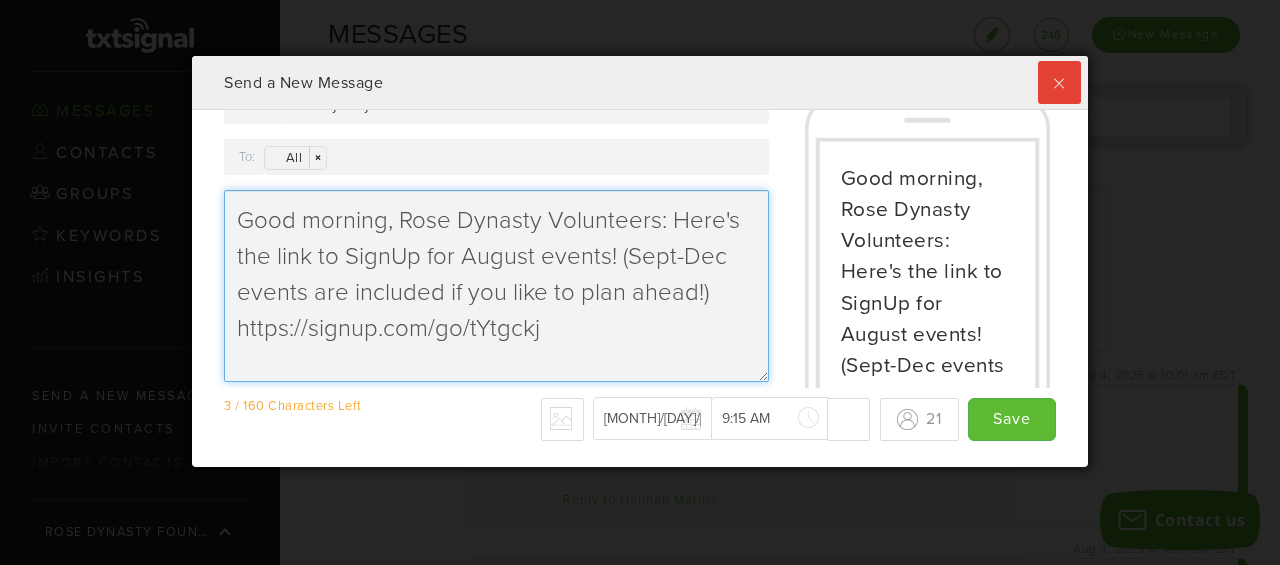 scroll, scrollTop: 0, scrollLeft: 0, axis: both 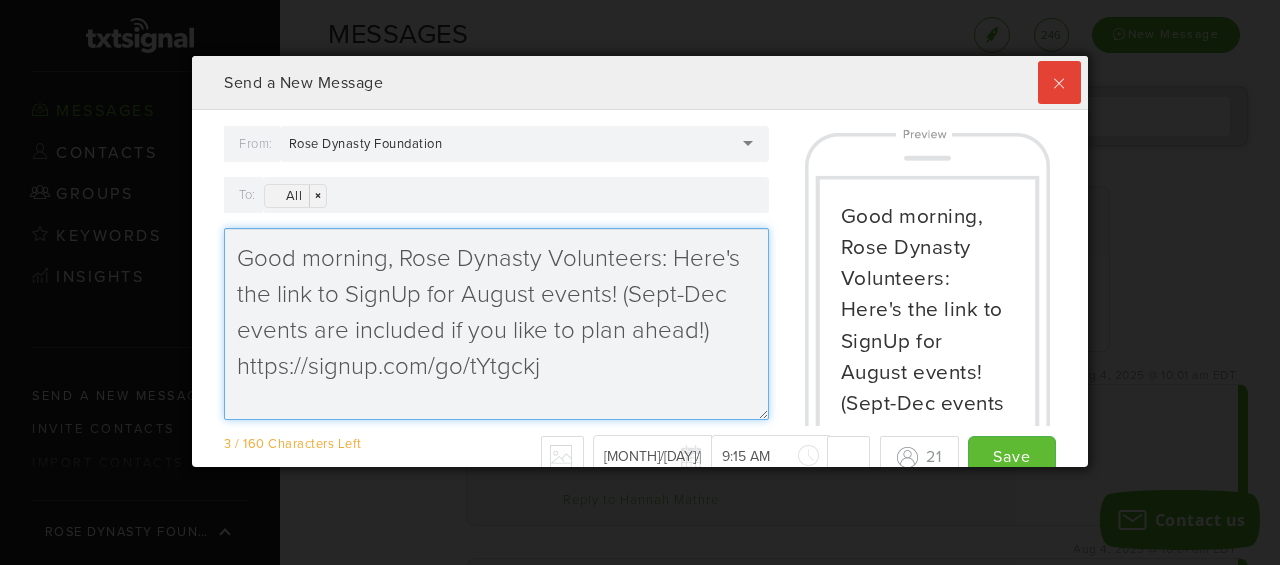 drag, startPoint x: 399, startPoint y: 264, endPoint x: 205, endPoint y: 273, distance: 194.20865 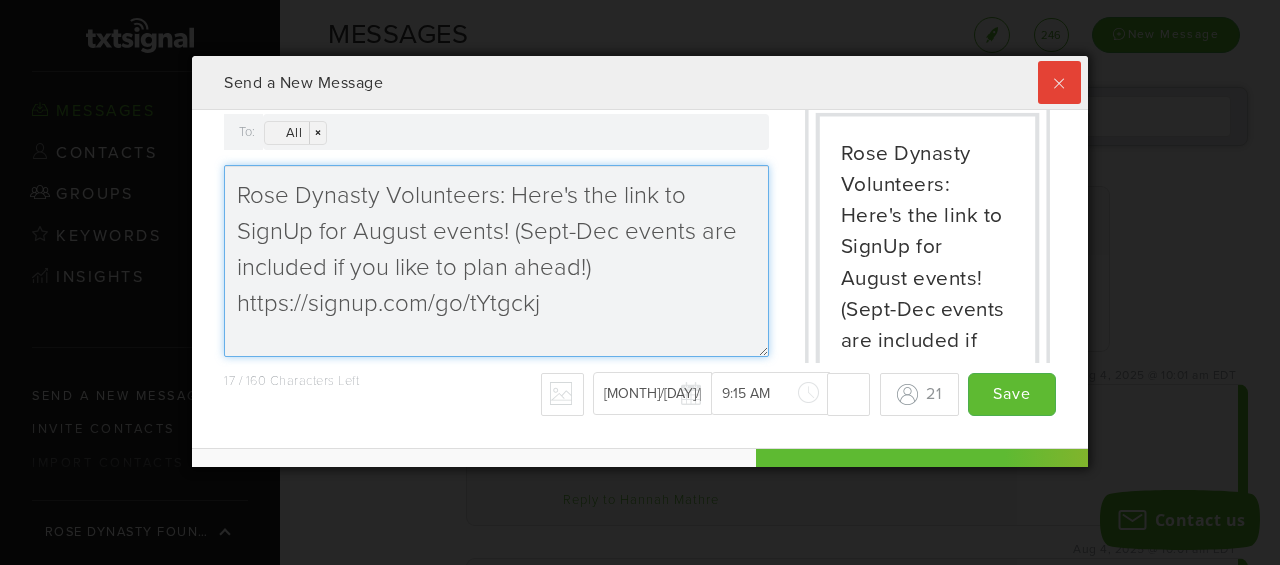 scroll, scrollTop: 67, scrollLeft: 0, axis: vertical 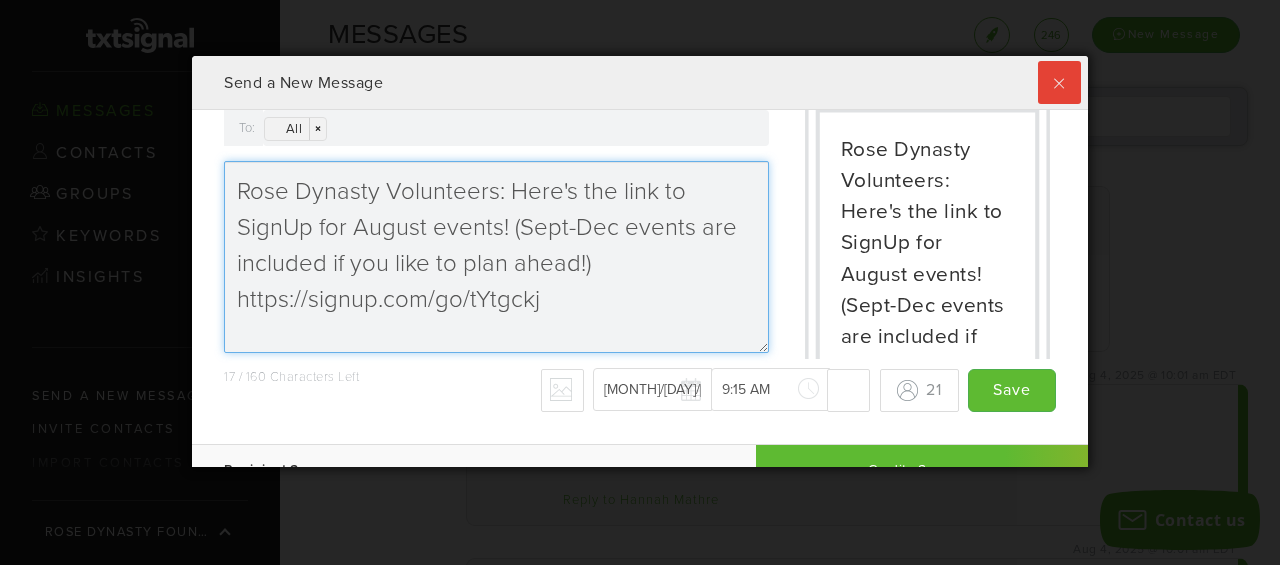 click on "Rose Dynasty Volunteers: Here's the link to SignUp for August events! (Sept-Dec events are included if you like to plan ahead!)  https://signup.com/go/tYtgckj" at bounding box center (496, 257) 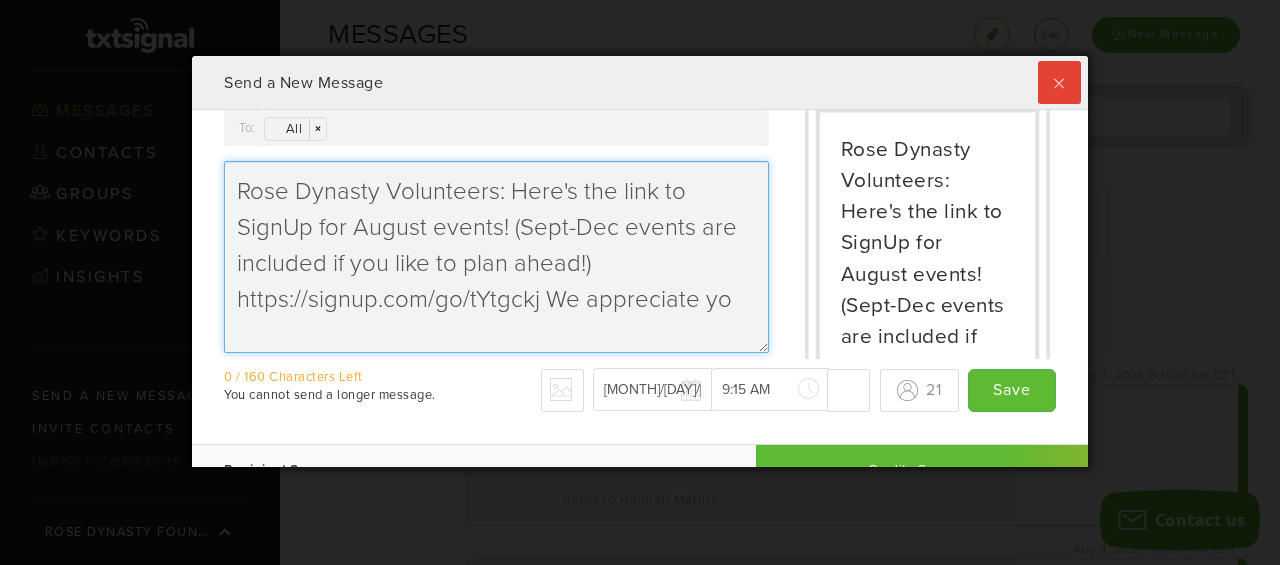 click on "Rose Dynasty Volunteers: Here's the link to SignUp for August events! (Sept-Dec events are included if you like to plan ahead!)  https://signup.com/go/tYtgckj We appreciate yo" at bounding box center [496, 257] 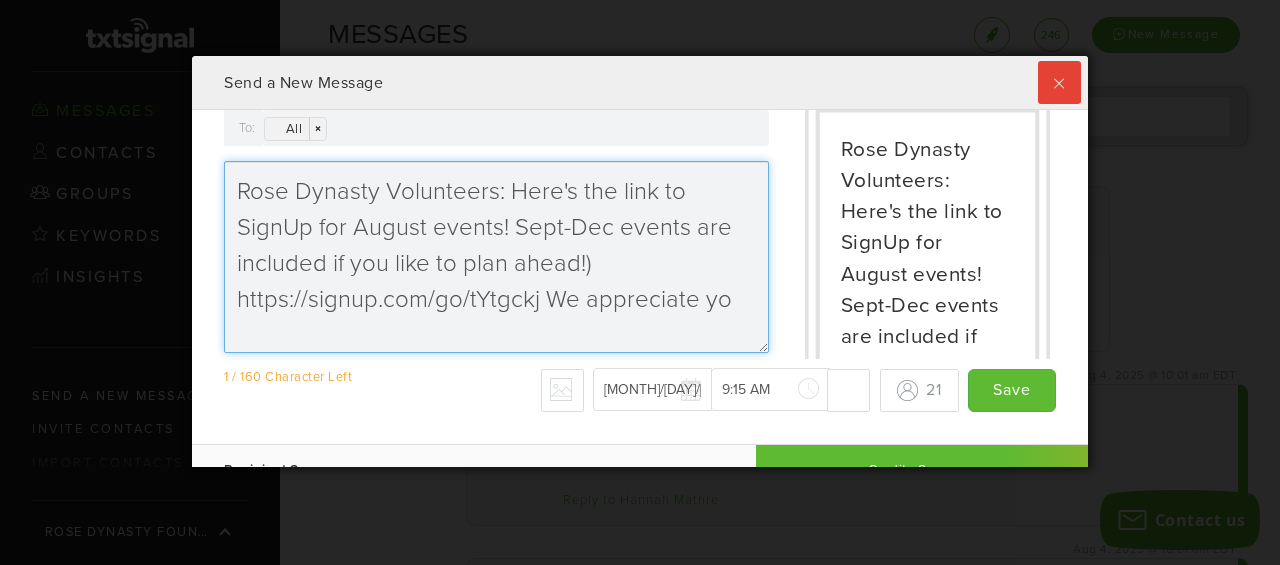 click on "Rose Dynasty Volunteers: Here's the link to SignUp for August events! Sept-Dec events are included if you like to plan ahead!)  https://signup.com/go/tYtgckj We appreciate yo" at bounding box center (496, 257) 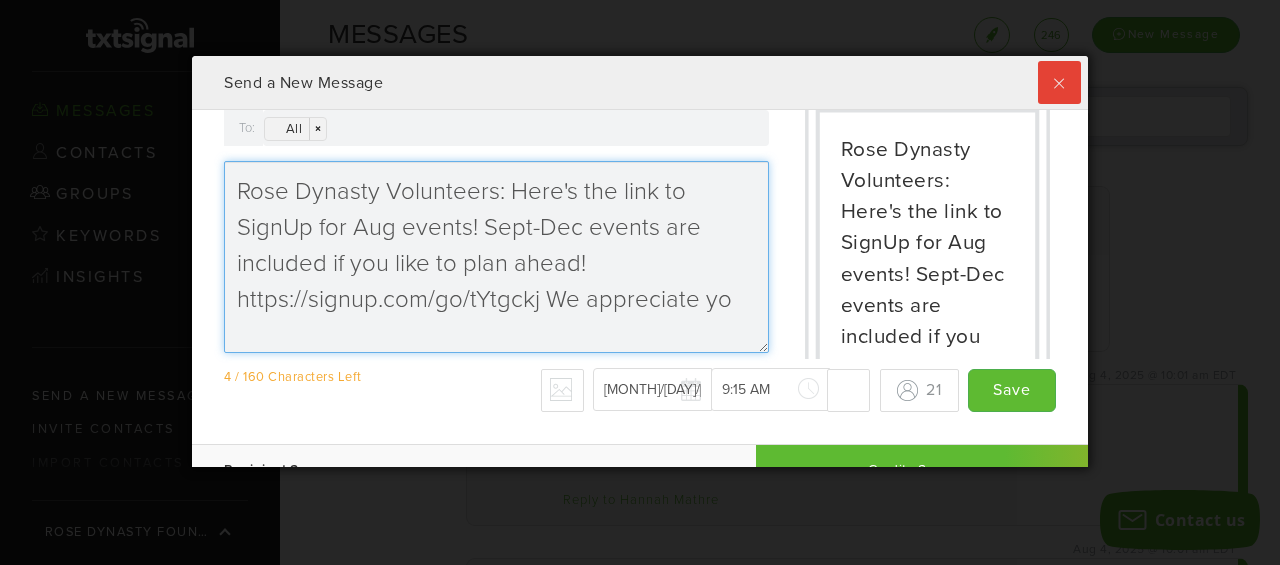 click on "Rose Dynasty Volunteers: Here's the link to SignUp for Aug events! Sept-Dec events are included if you like to plan ahead!  https://signup.com/go/tYtgckj We appreciate yo" at bounding box center [496, 257] 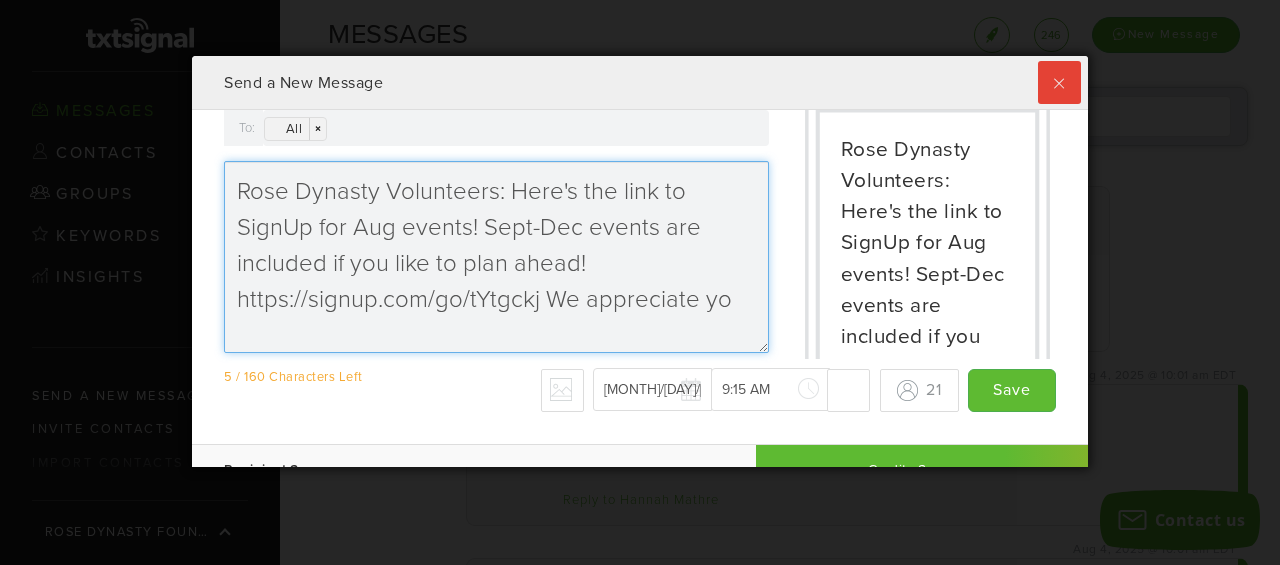 click on "Rose Dynasty Volunteers: Here's the link to SignUp for Aug events! Sept-Dec events are included if you like to plan ahead!  https://signup.com/go/tYtgckj We appreciate yo" at bounding box center [496, 257] 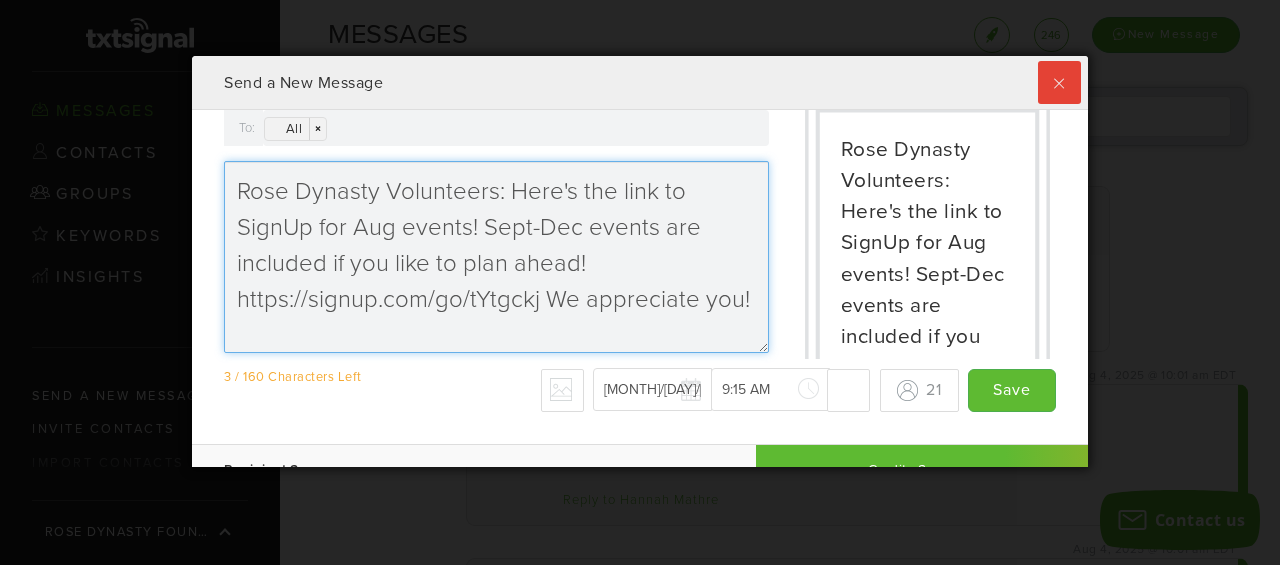 click on "Rose Dynasty Volunteers: Here's the link to SignUp for Aug events! Sept-Dec events are included if you like to plan ahead!  https://signup.com/go/tYtgckj We appreciate you!" at bounding box center [496, 257] 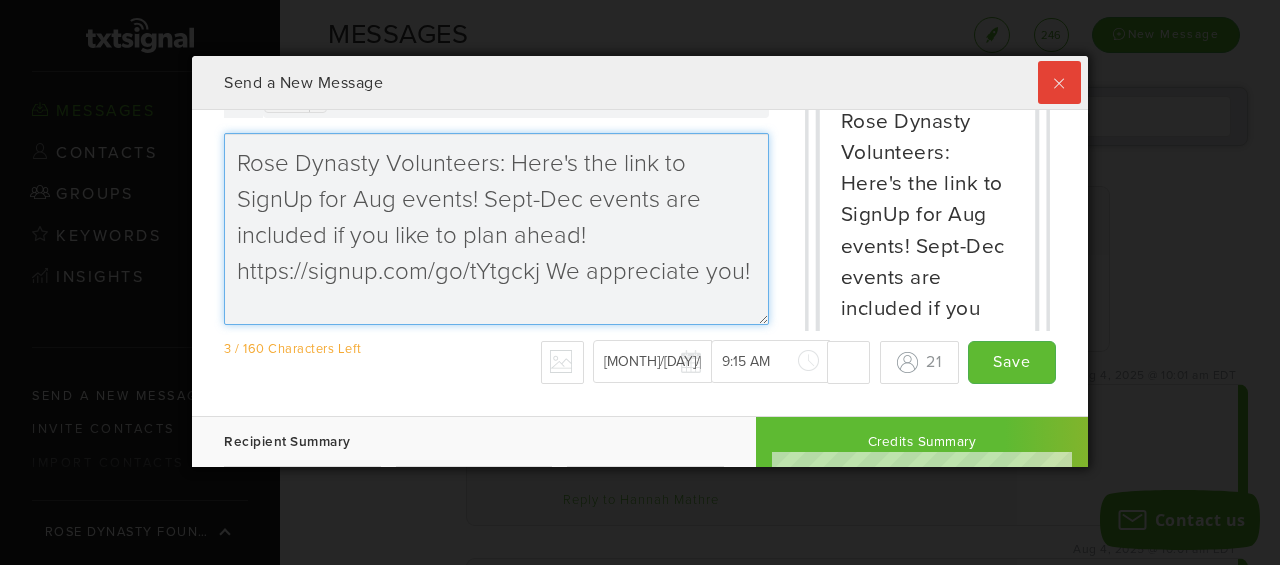 scroll, scrollTop: 94, scrollLeft: 0, axis: vertical 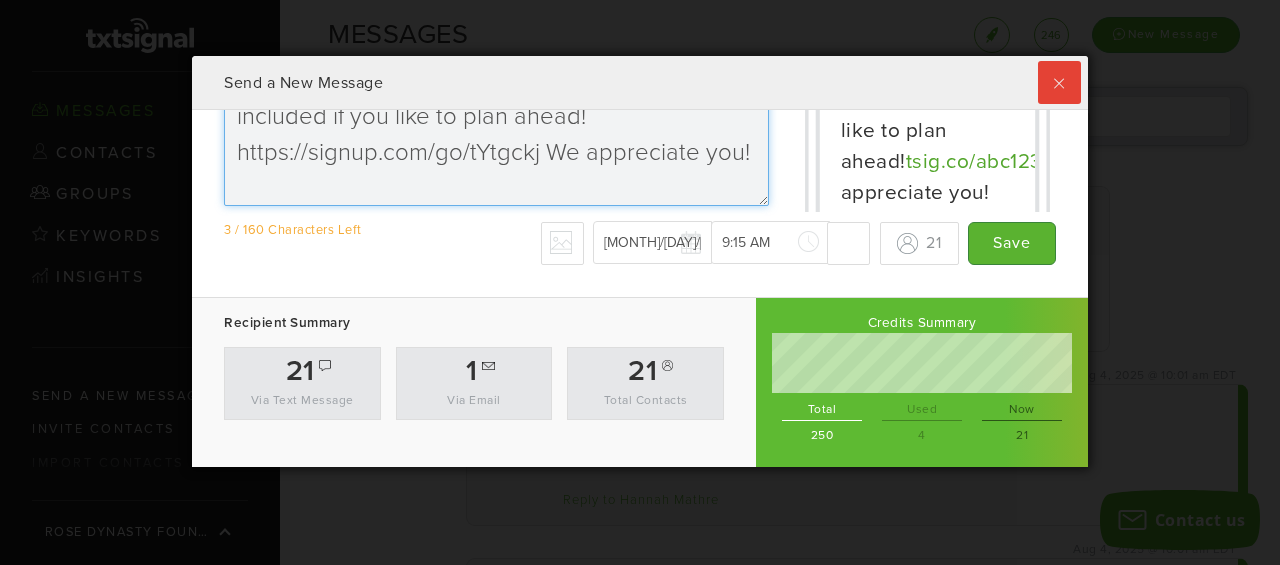 type on "Rose Dynasty Volunteers: Here's the link to SignUp for Aug events! Sept-Dec events are included if you like to plan ahead!  https://signup.com/go/tYtgckj We appreciate you!" 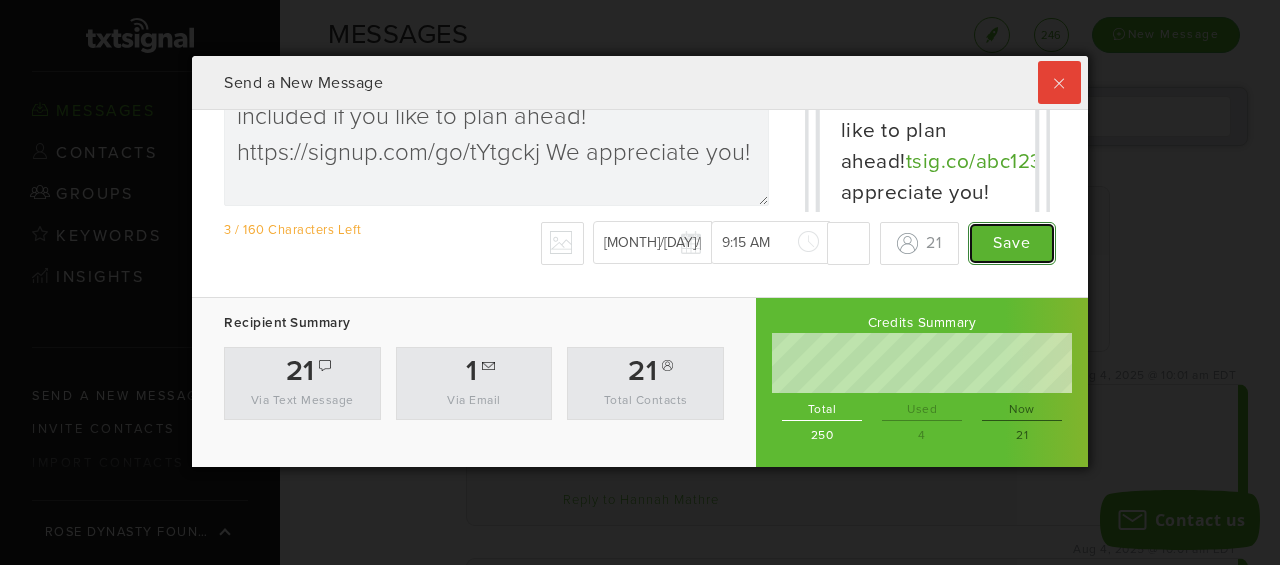 click on "Save" at bounding box center [1012, 243] 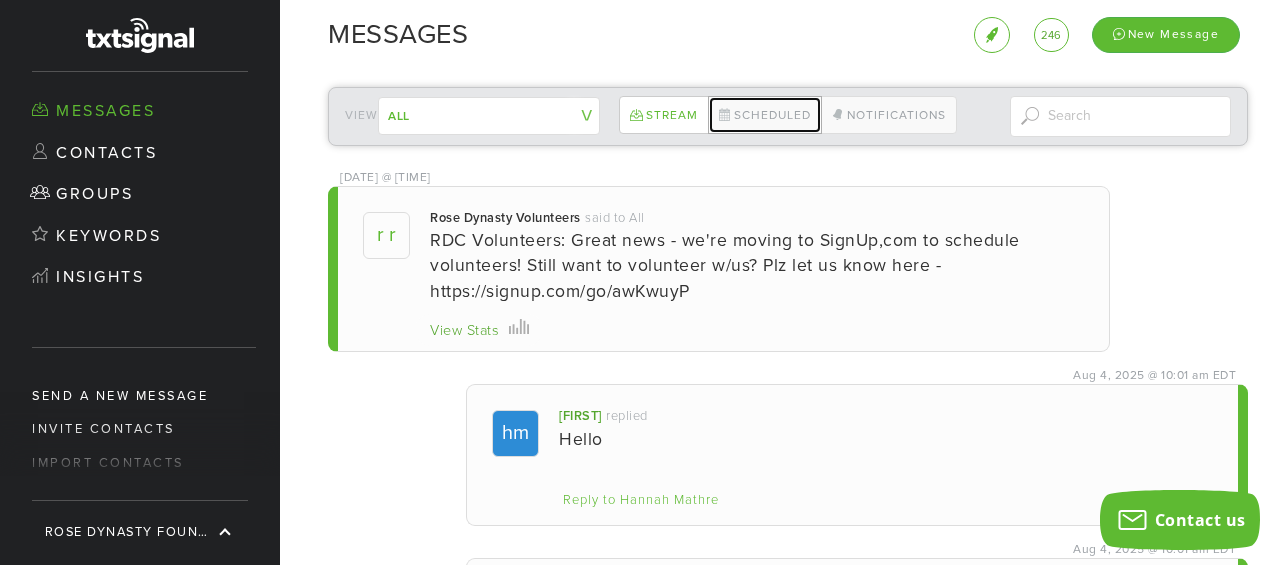 click on "Scheduled" at bounding box center [765, 115] 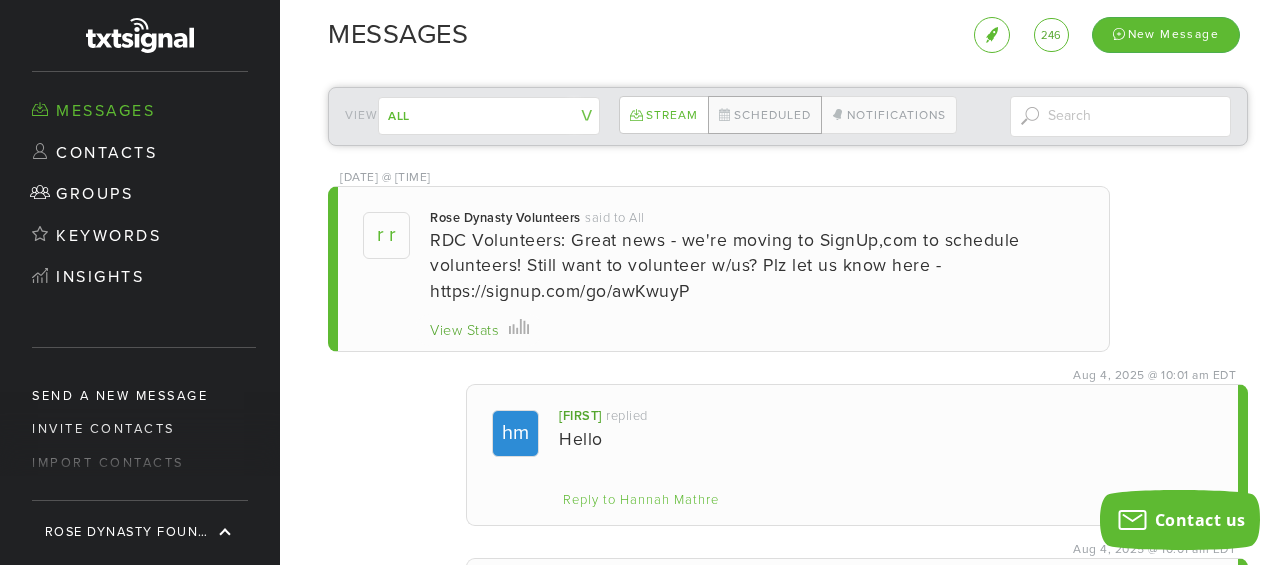 scroll, scrollTop: 999589, scrollLeft: 999104, axis: both 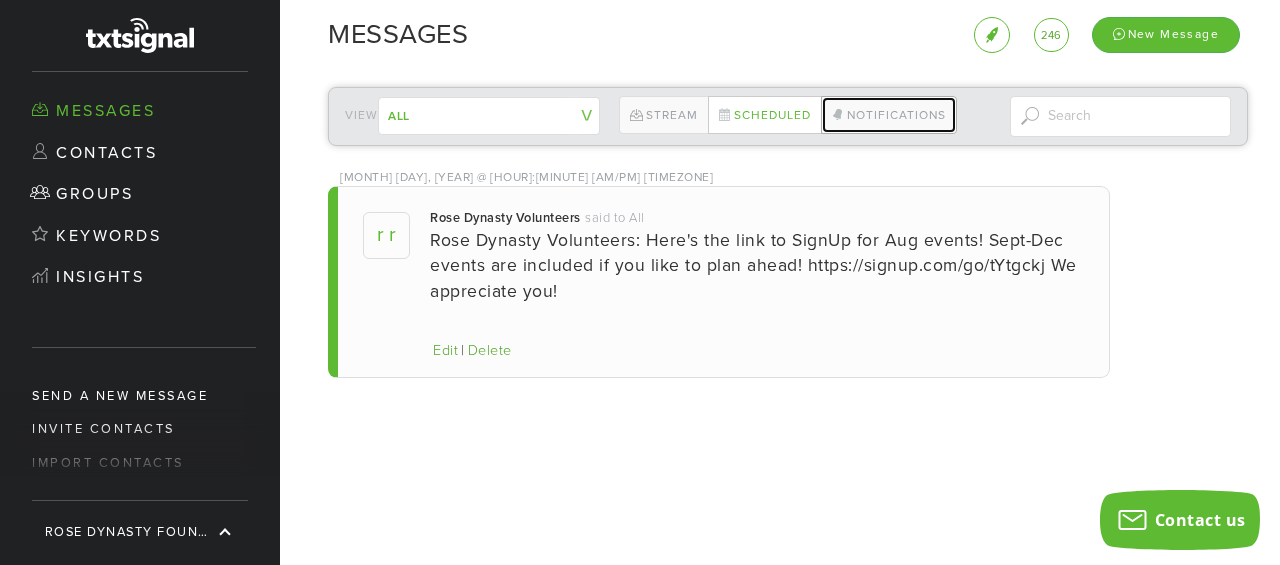click on "Notifications" at bounding box center [889, 115] 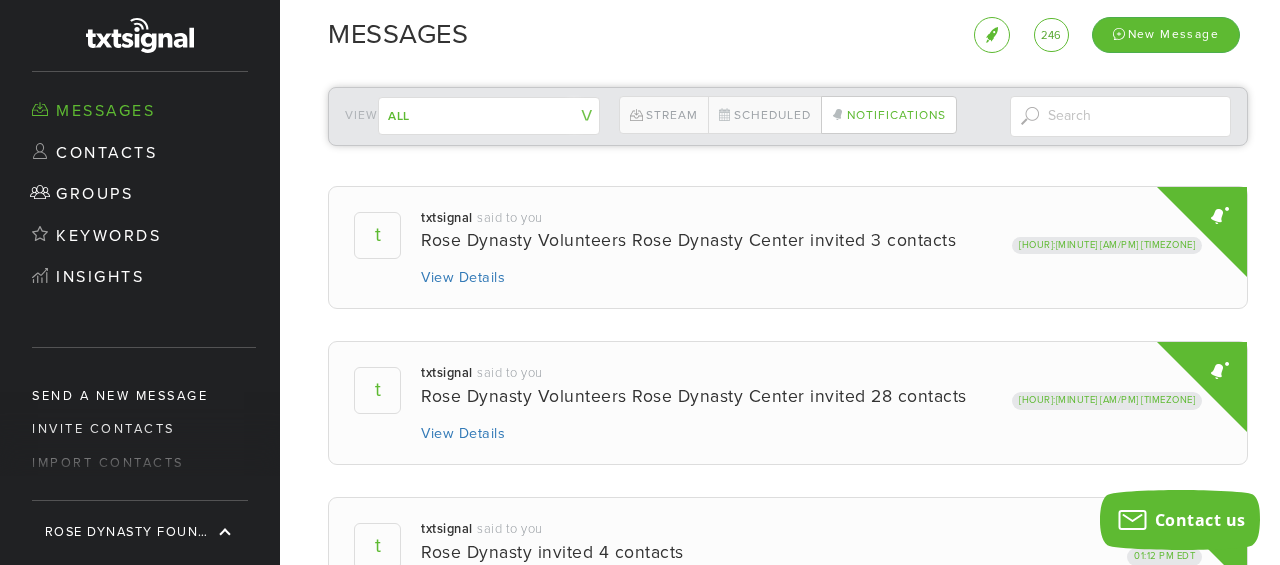 scroll, scrollTop: 999589, scrollLeft: 999104, axis: both 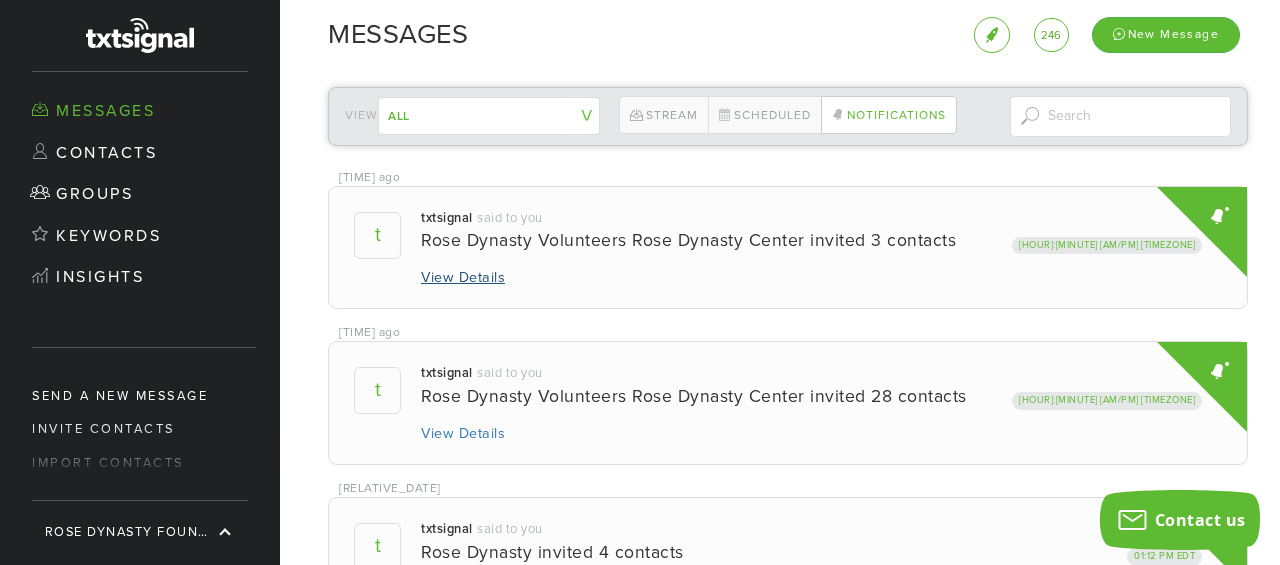 click on "View details" at bounding box center (463, 278) 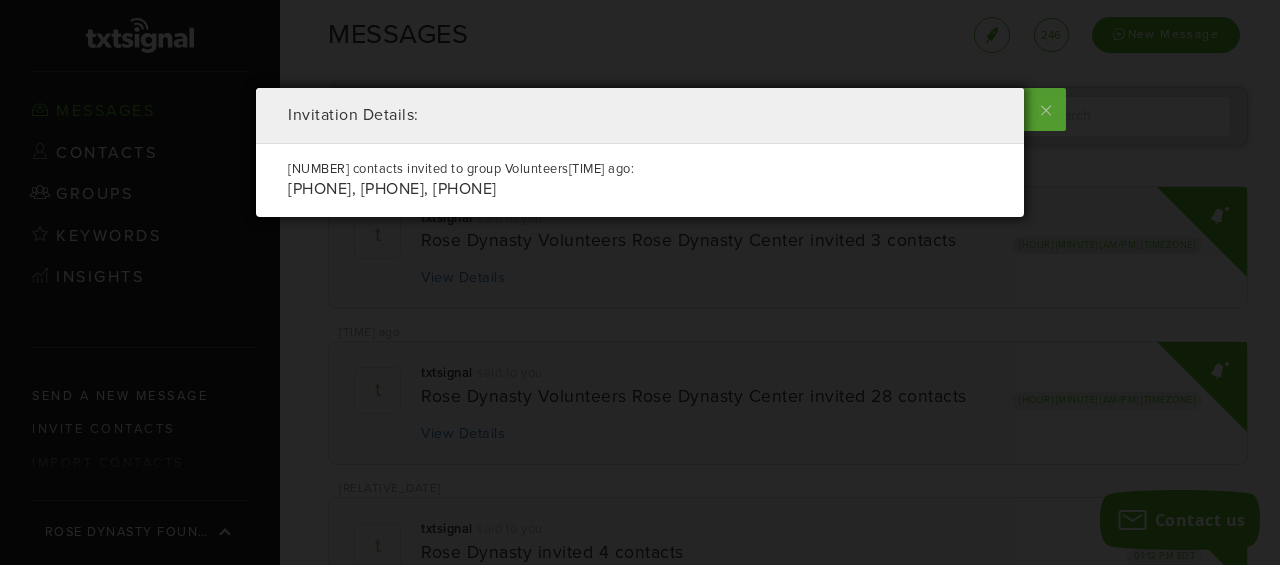 click at bounding box center (1043, 109) 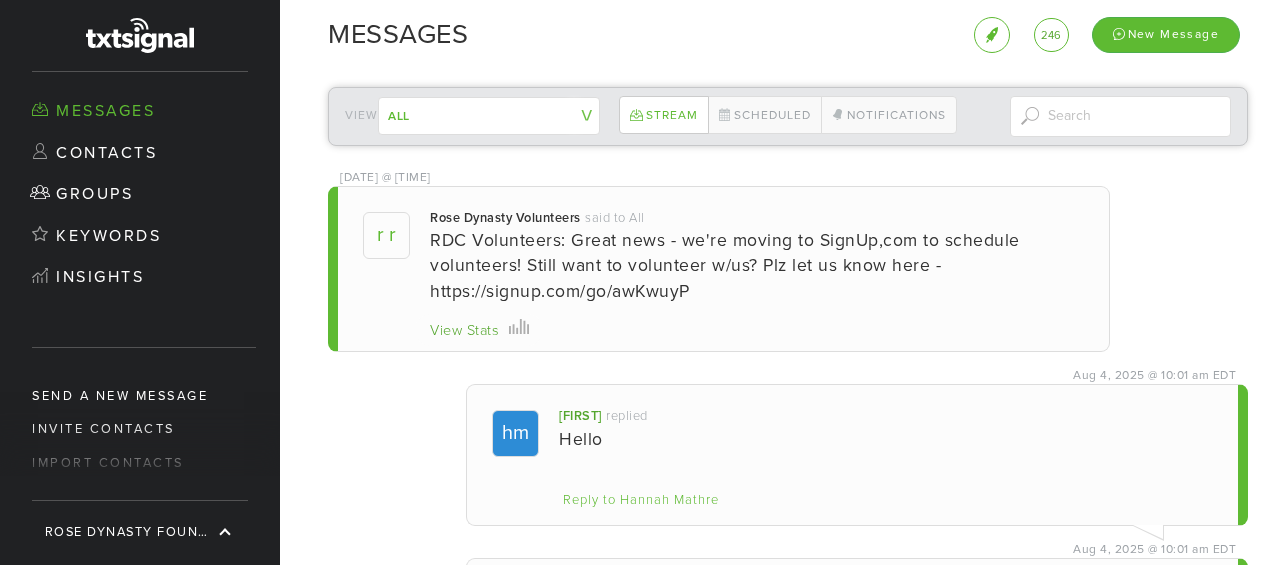 scroll, scrollTop: 0, scrollLeft: 0, axis: both 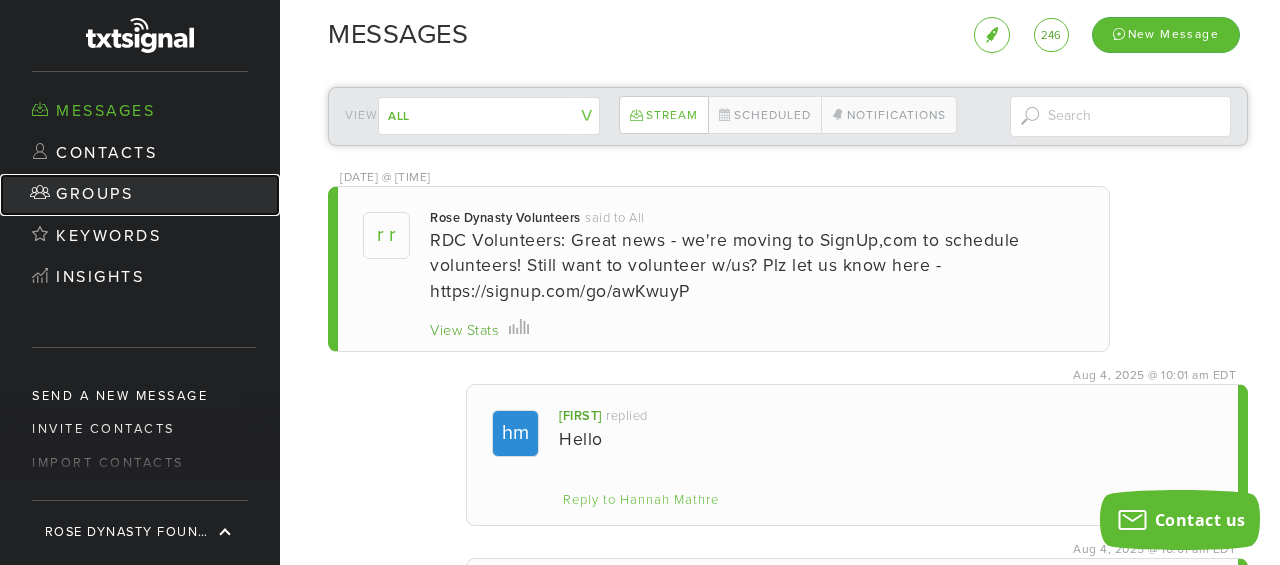 click on "Groups" at bounding box center [140, 195] 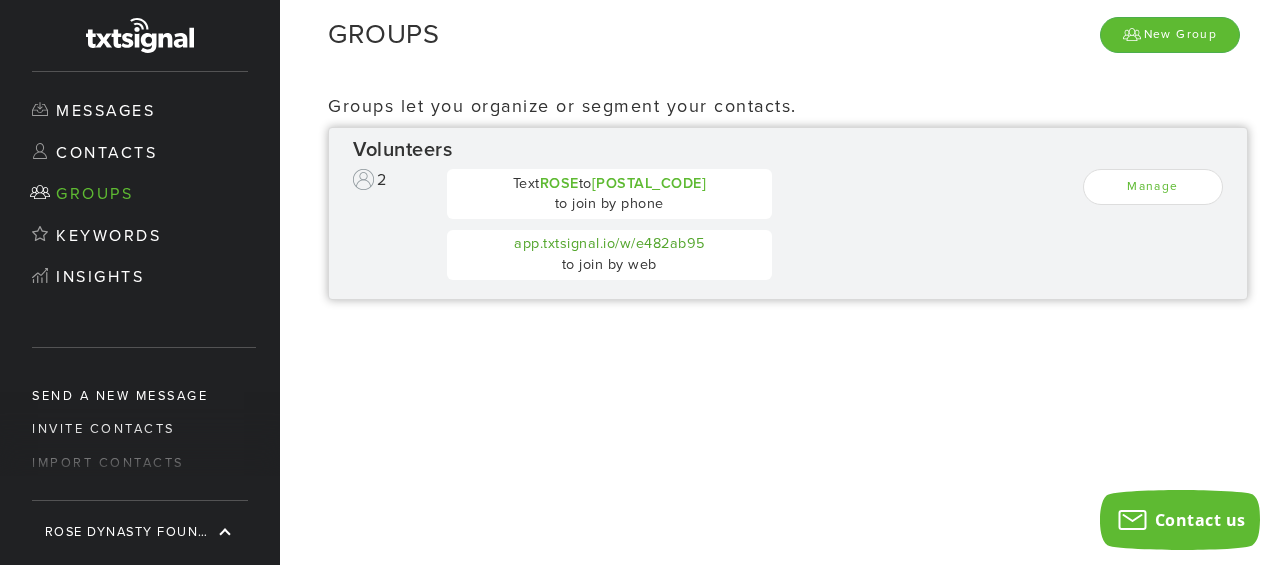 click on "Volunteers
2
Text
ROSE
to
[POSTAL_CODE]
to join by phone
app.txtsignal.io/w/e482ab95
to join by web
Manage" at bounding box center [788, 213] 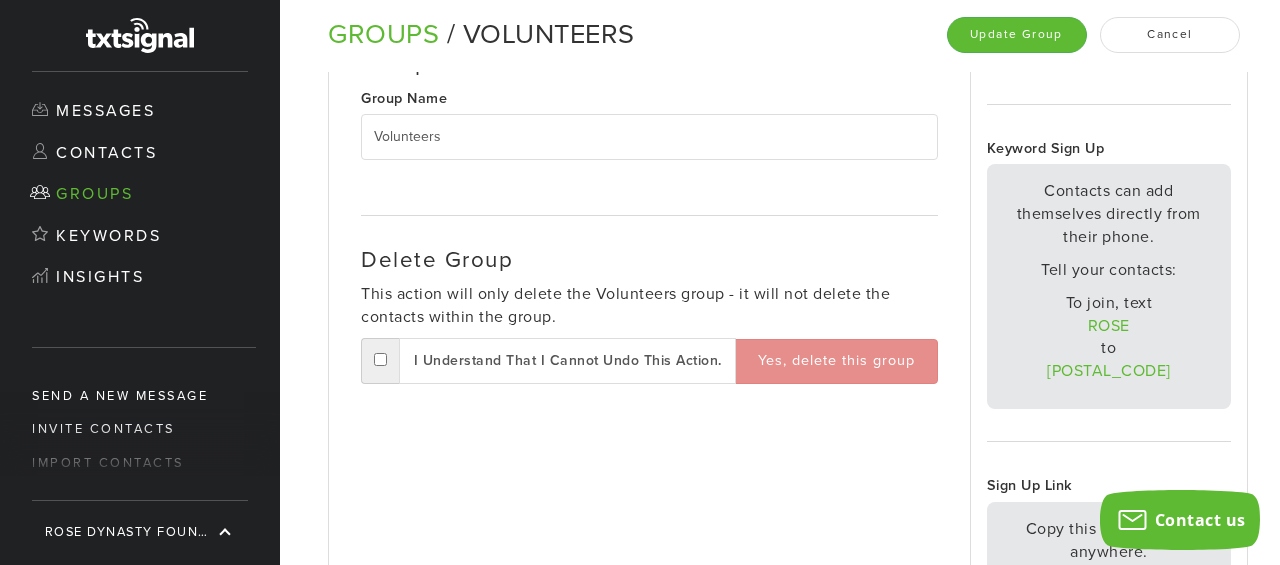 scroll, scrollTop: 241, scrollLeft: 0, axis: vertical 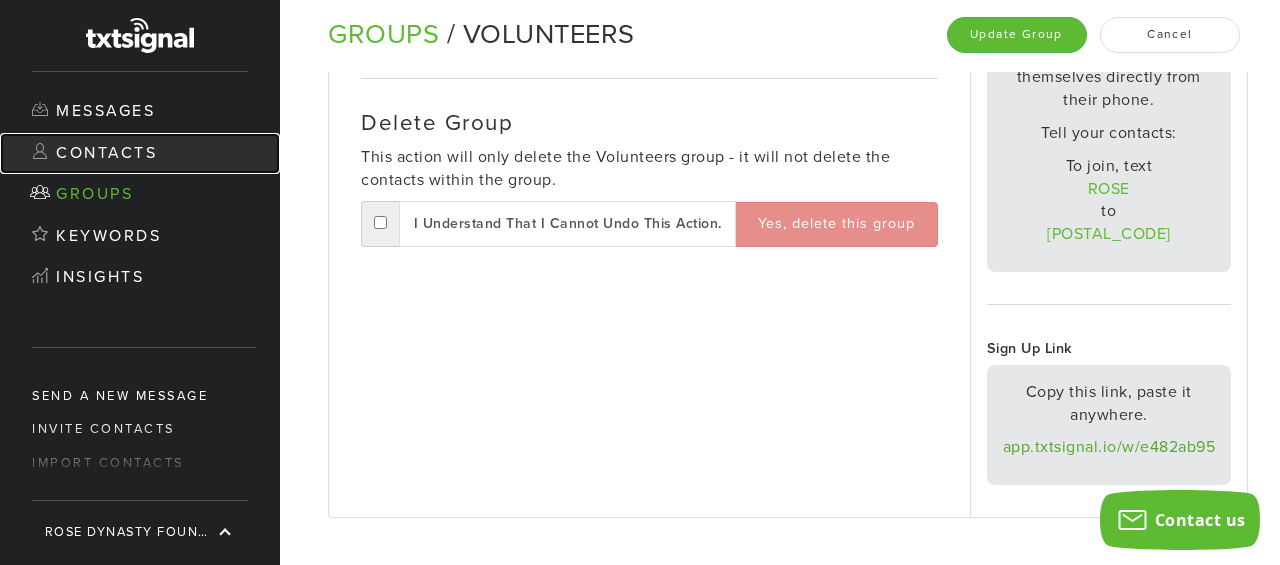click on "Contacts" at bounding box center (140, 154) 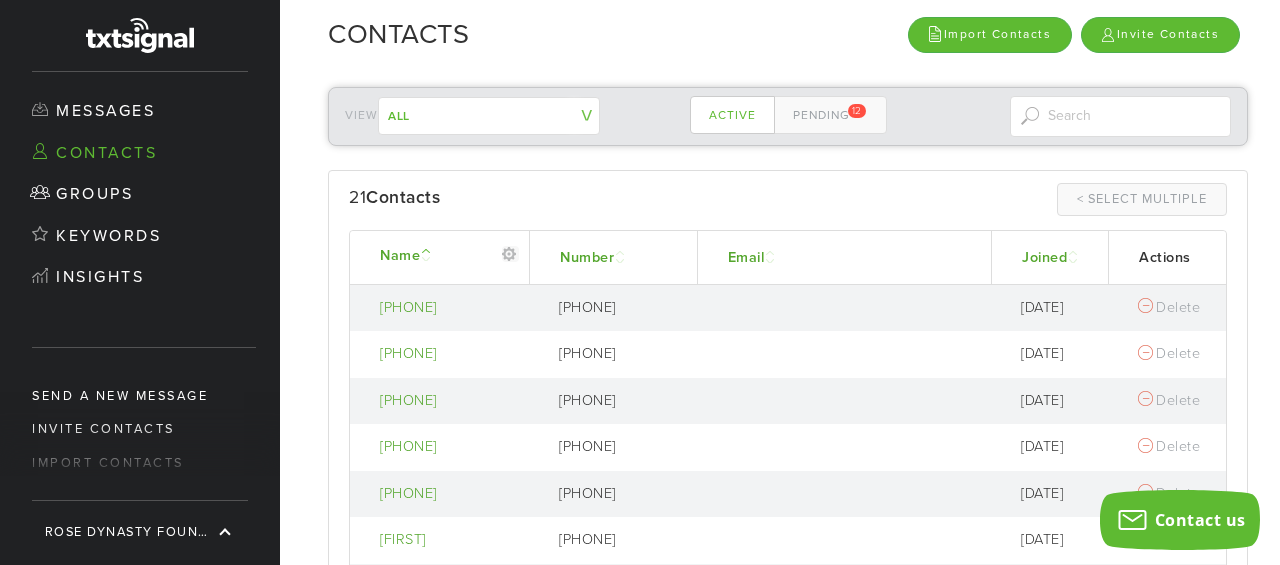 click at bounding box center (509, 254) 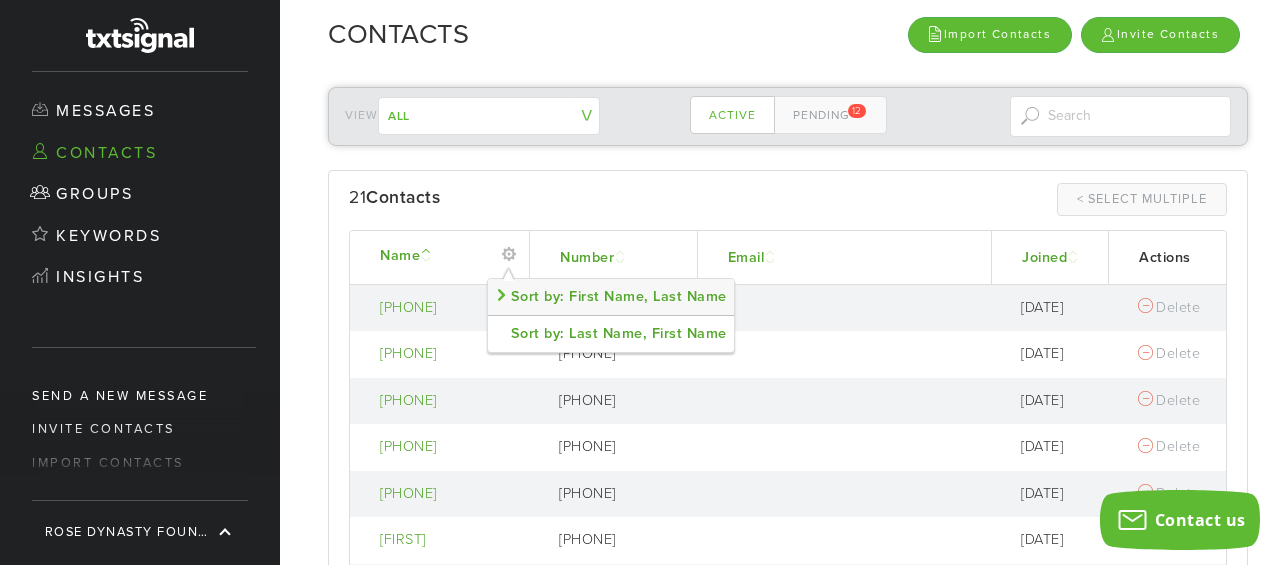 click on "Sort by: First Name, Last Name" at bounding box center (610, 297) 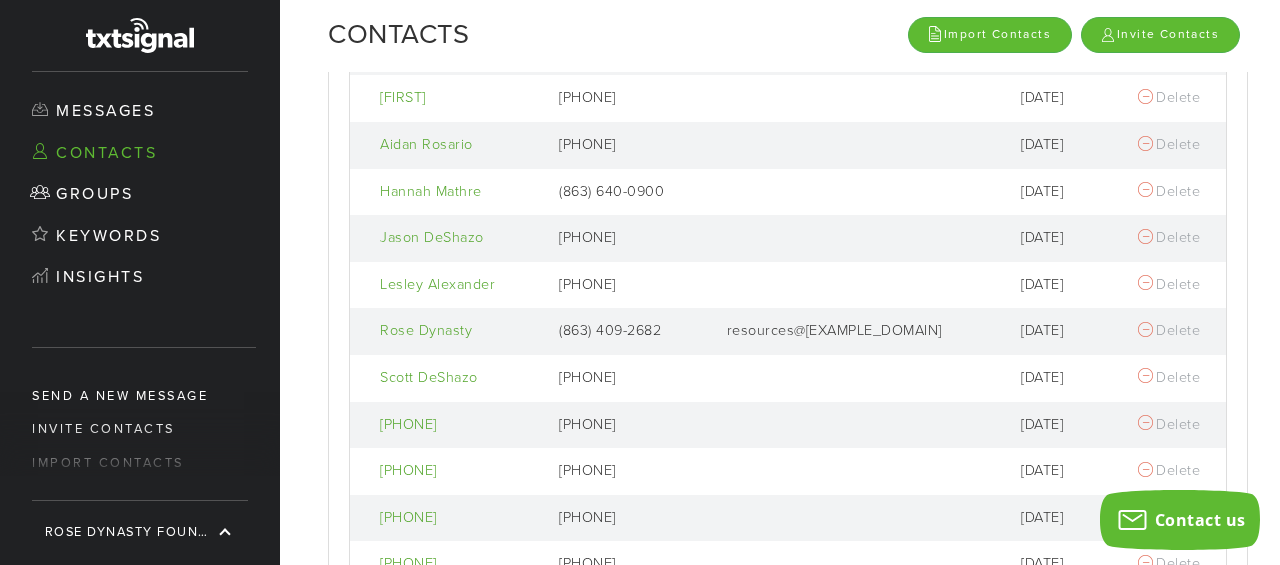 scroll, scrollTop: 449, scrollLeft: 0, axis: vertical 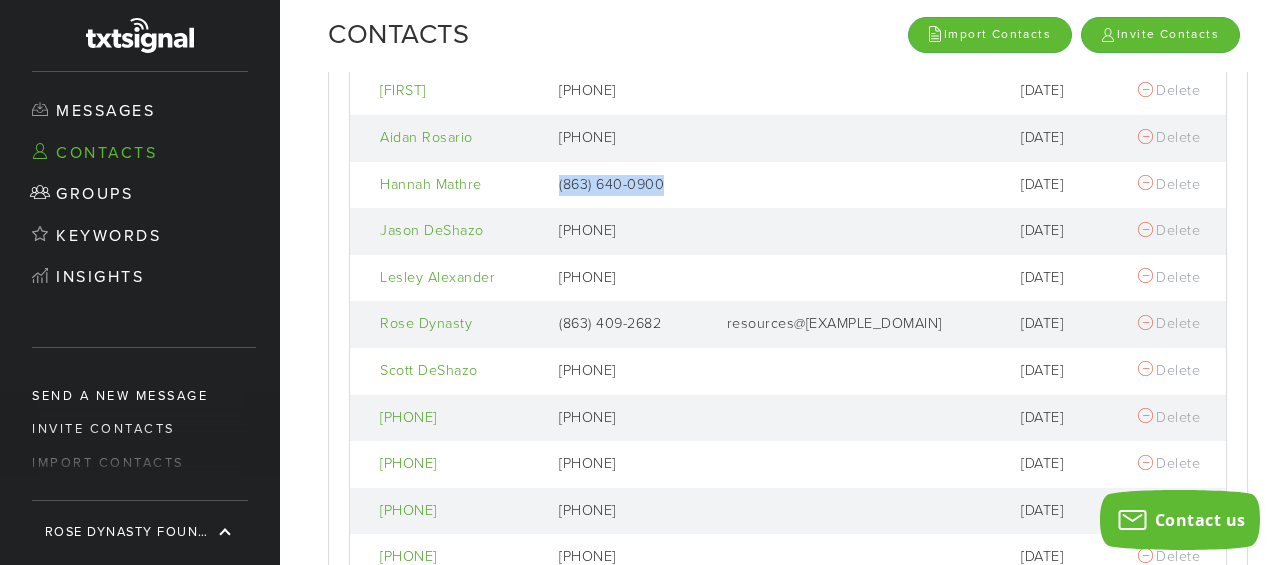 drag, startPoint x: 646, startPoint y: 182, endPoint x: 538, endPoint y: 186, distance: 108.07405 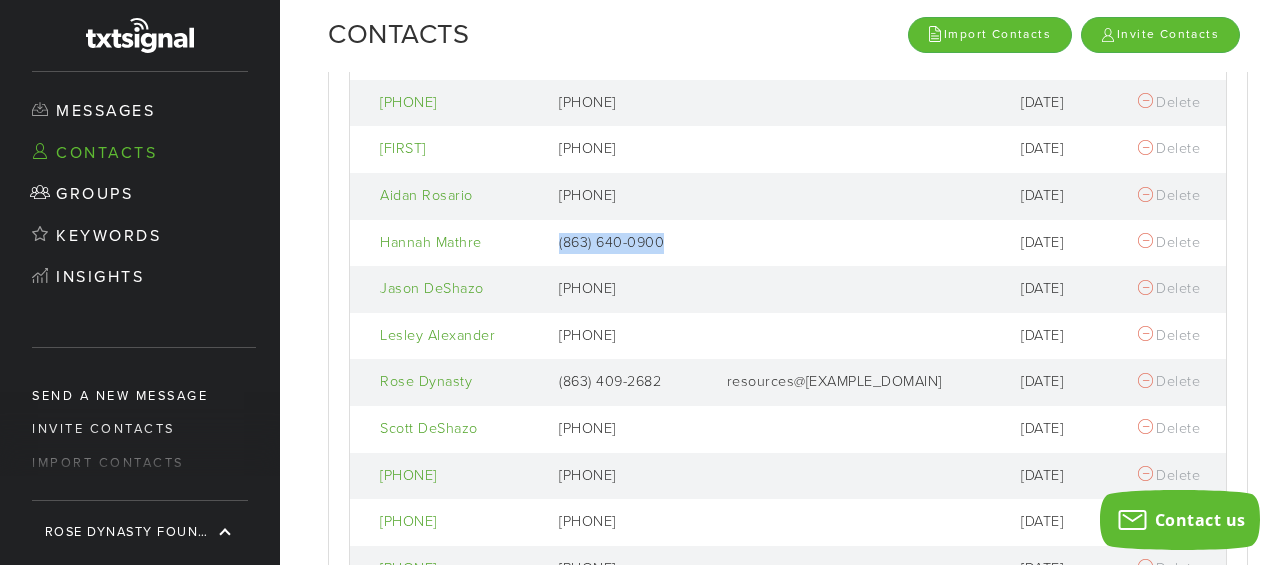 scroll, scrollTop: 339, scrollLeft: 0, axis: vertical 